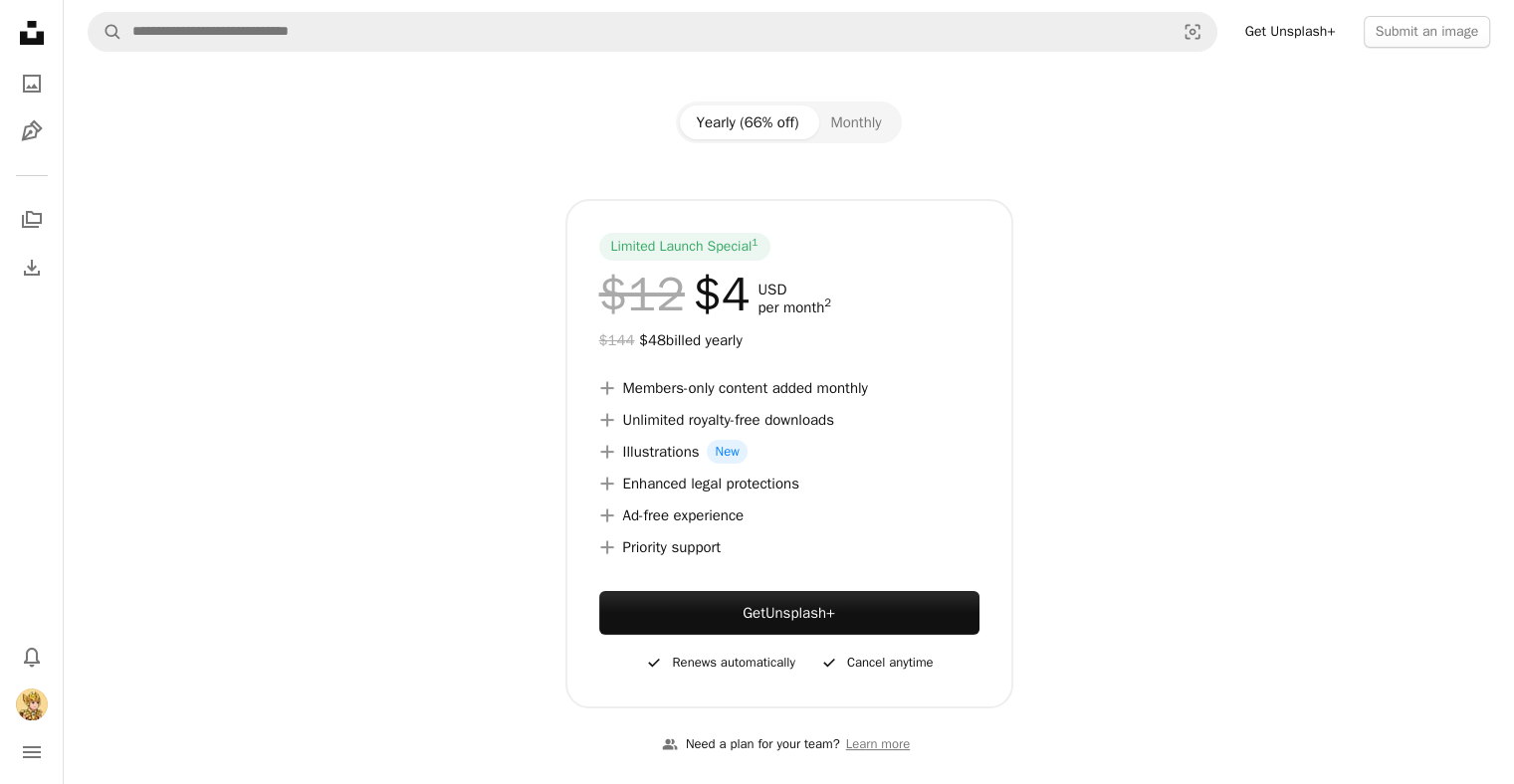 scroll, scrollTop: 199, scrollLeft: 0, axis: vertical 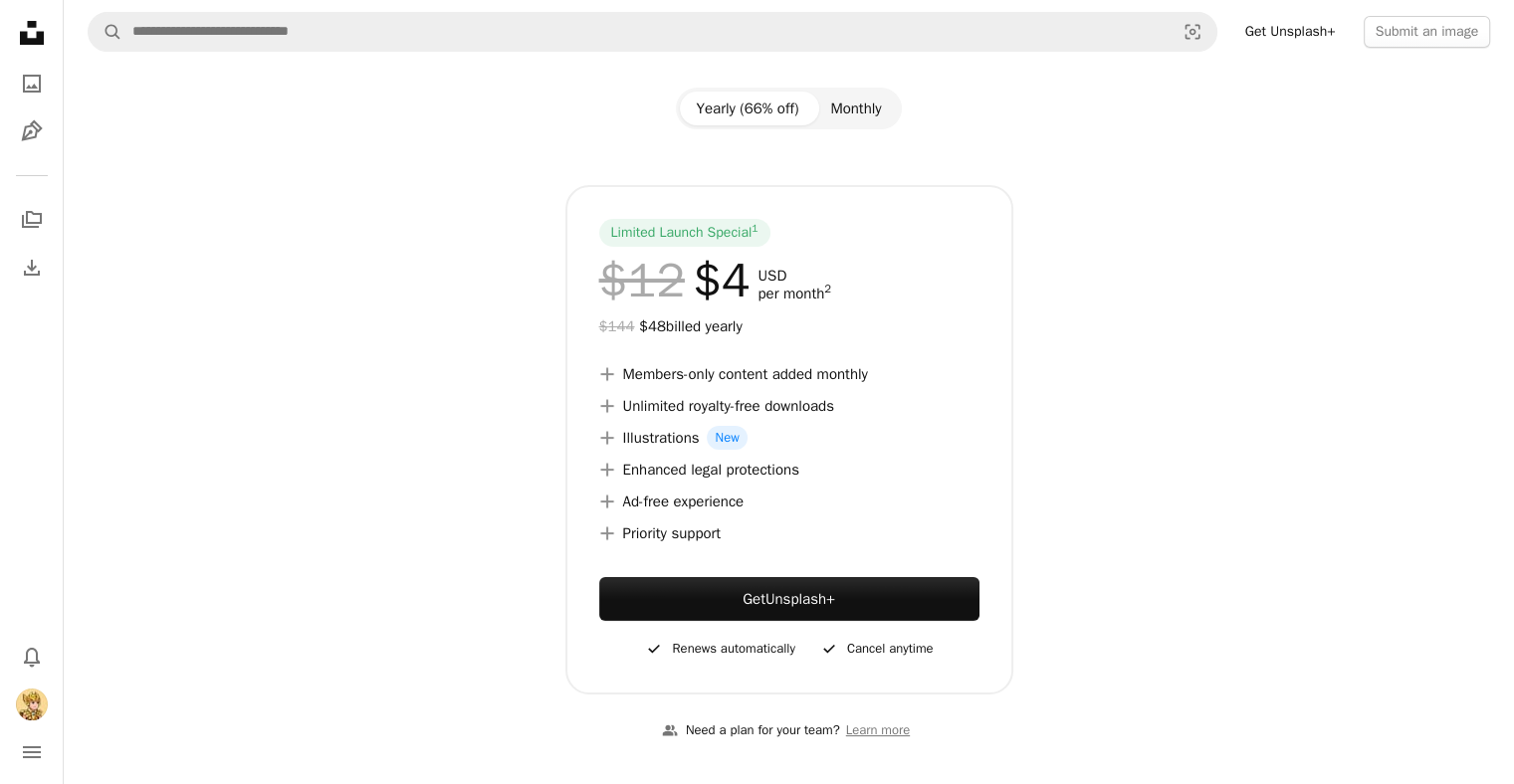 click on "Monthly" at bounding box center [855, 108] 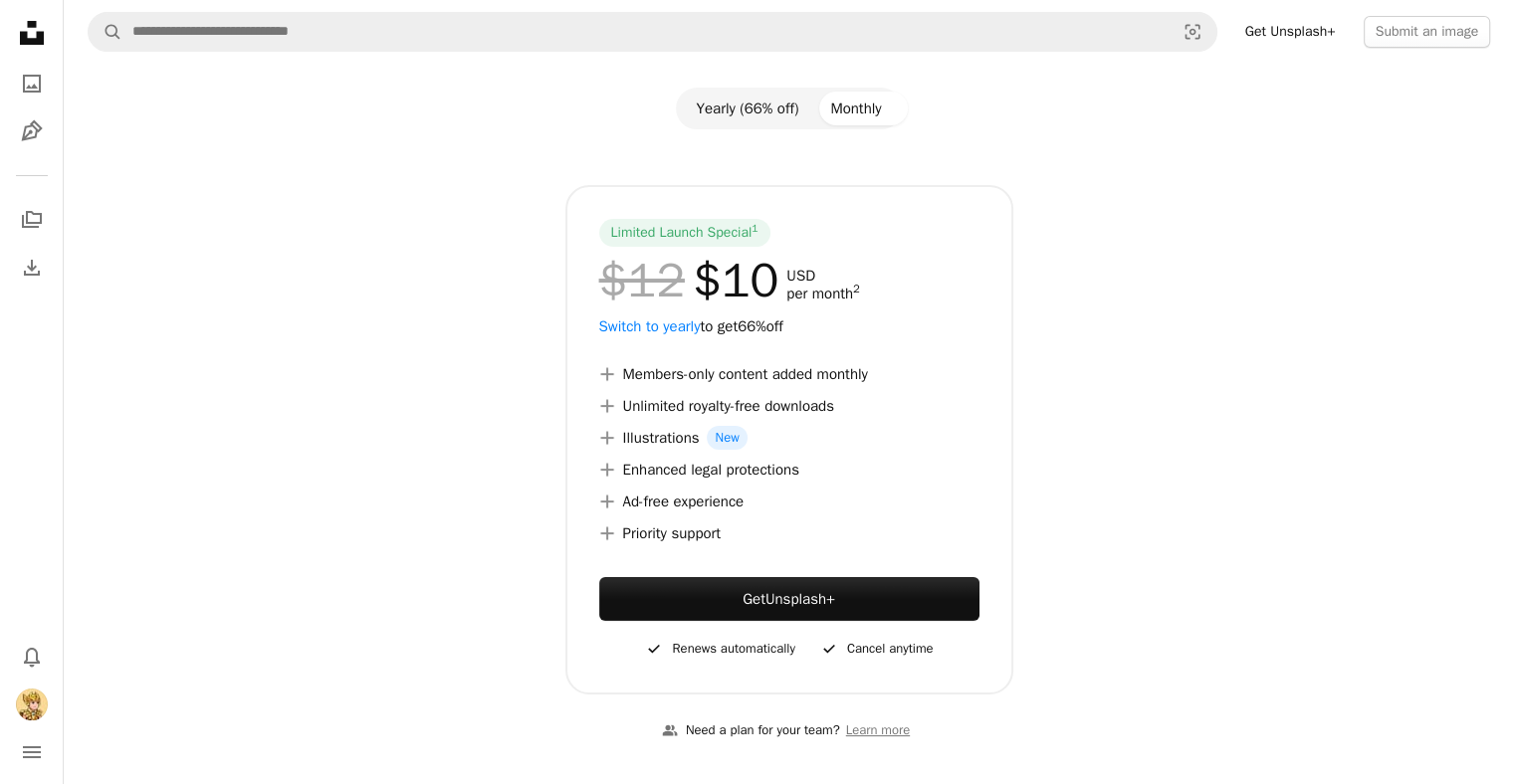 click on "Yearly (66% off)" at bounding box center (747, 108) 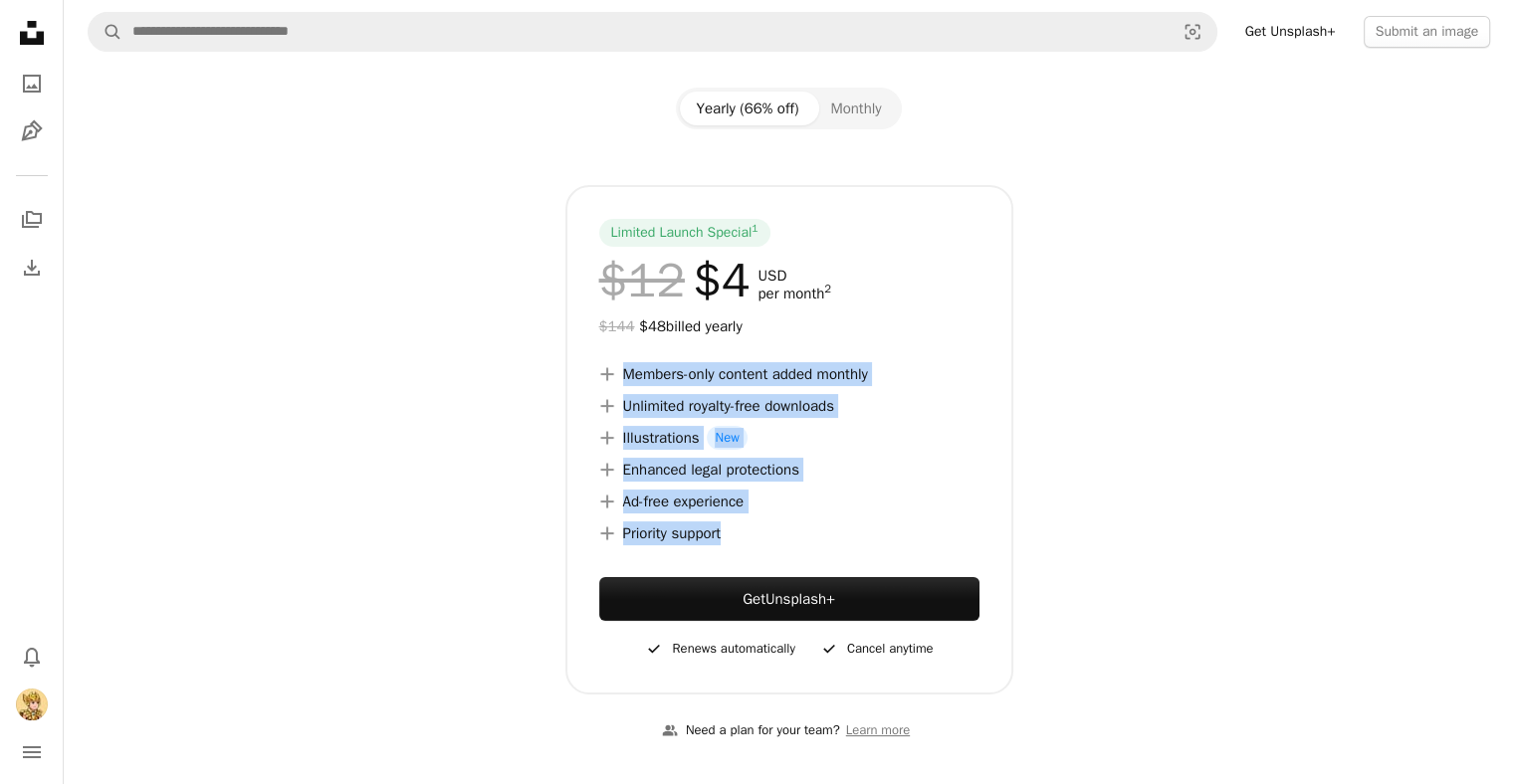 drag, startPoint x: 616, startPoint y: 370, endPoint x: 733, endPoint y: 542, distance: 208.02163 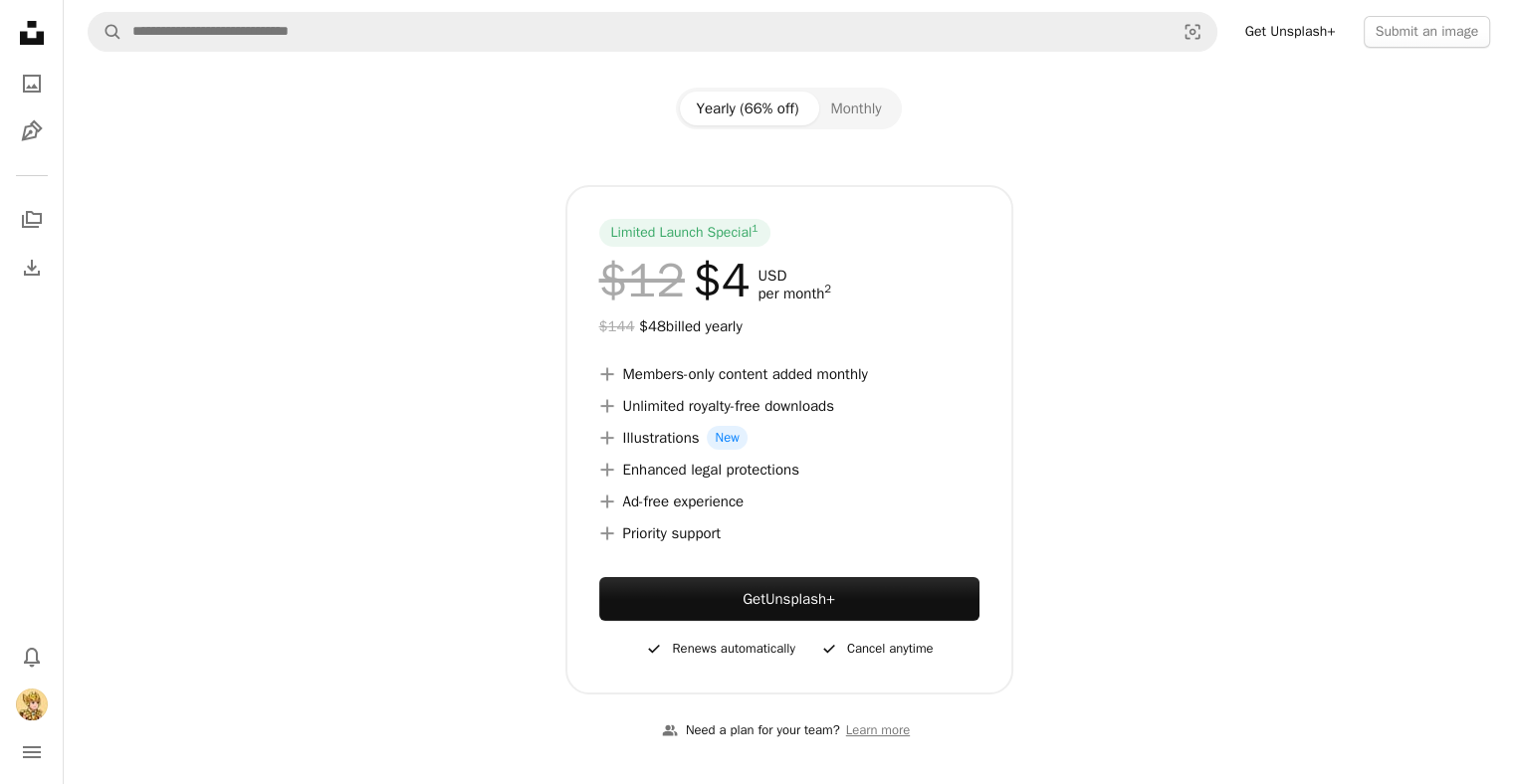 click on "Unsplash logo Unsplash Home" 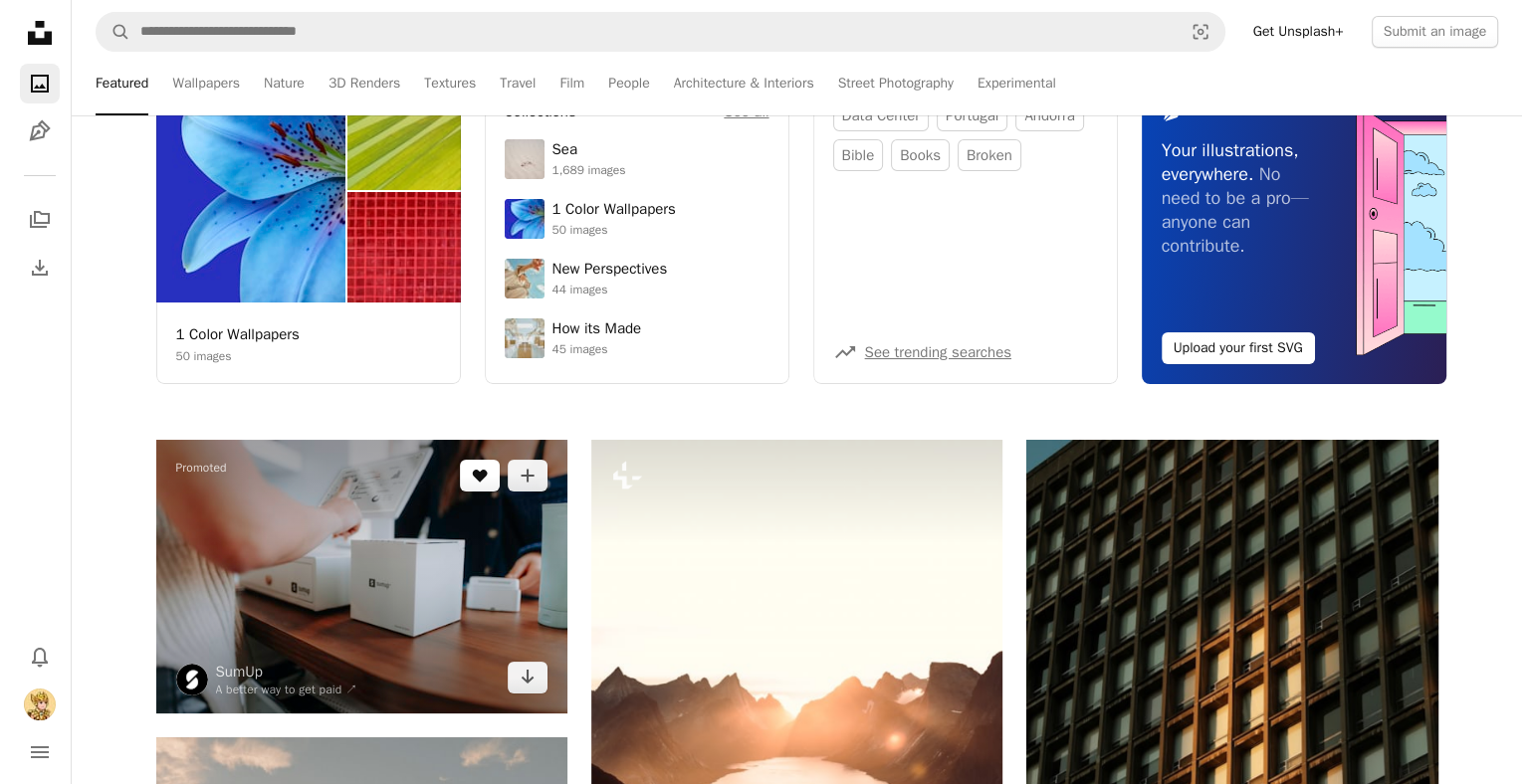 scroll, scrollTop: 298, scrollLeft: 0, axis: vertical 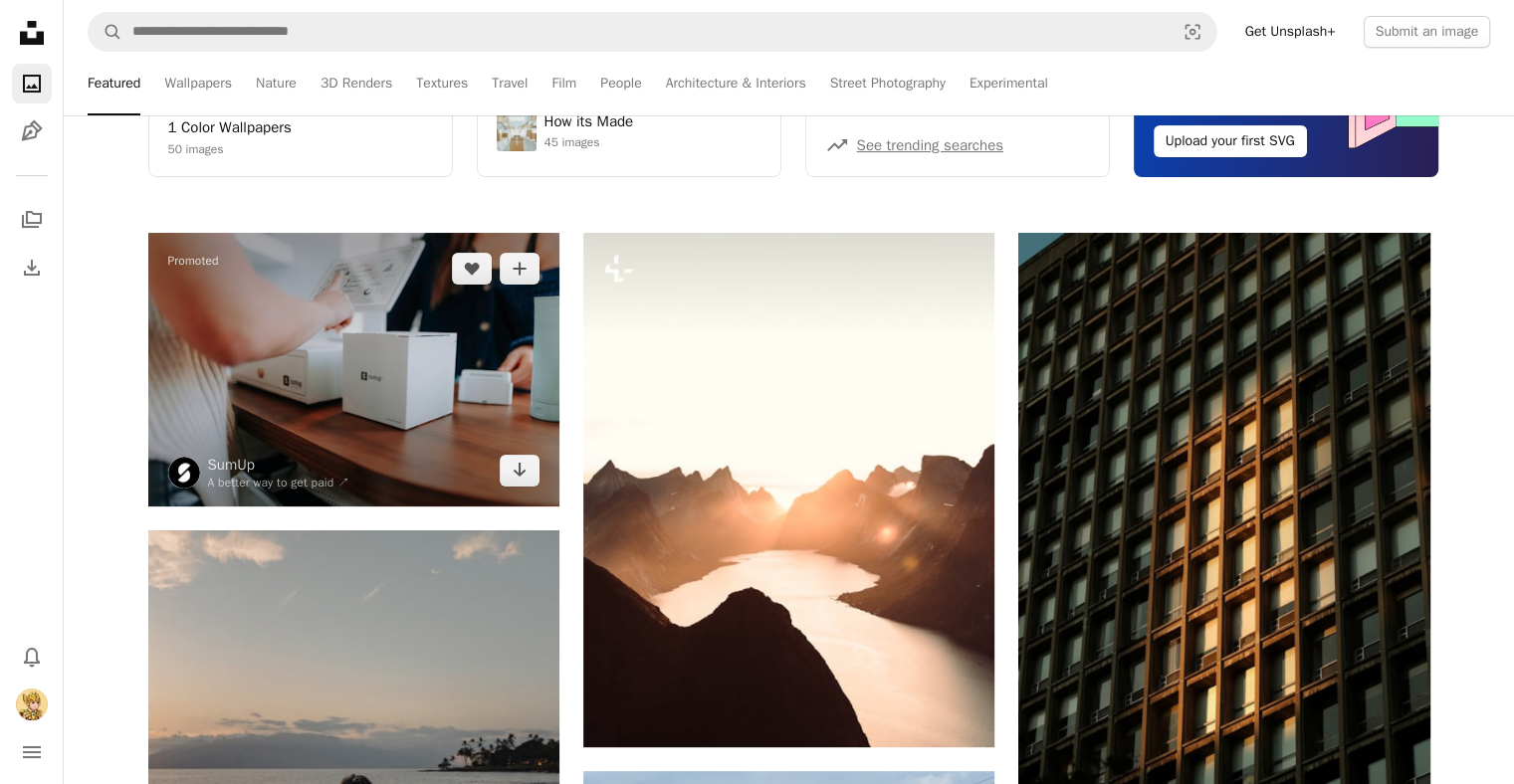 click at bounding box center [353, 369] 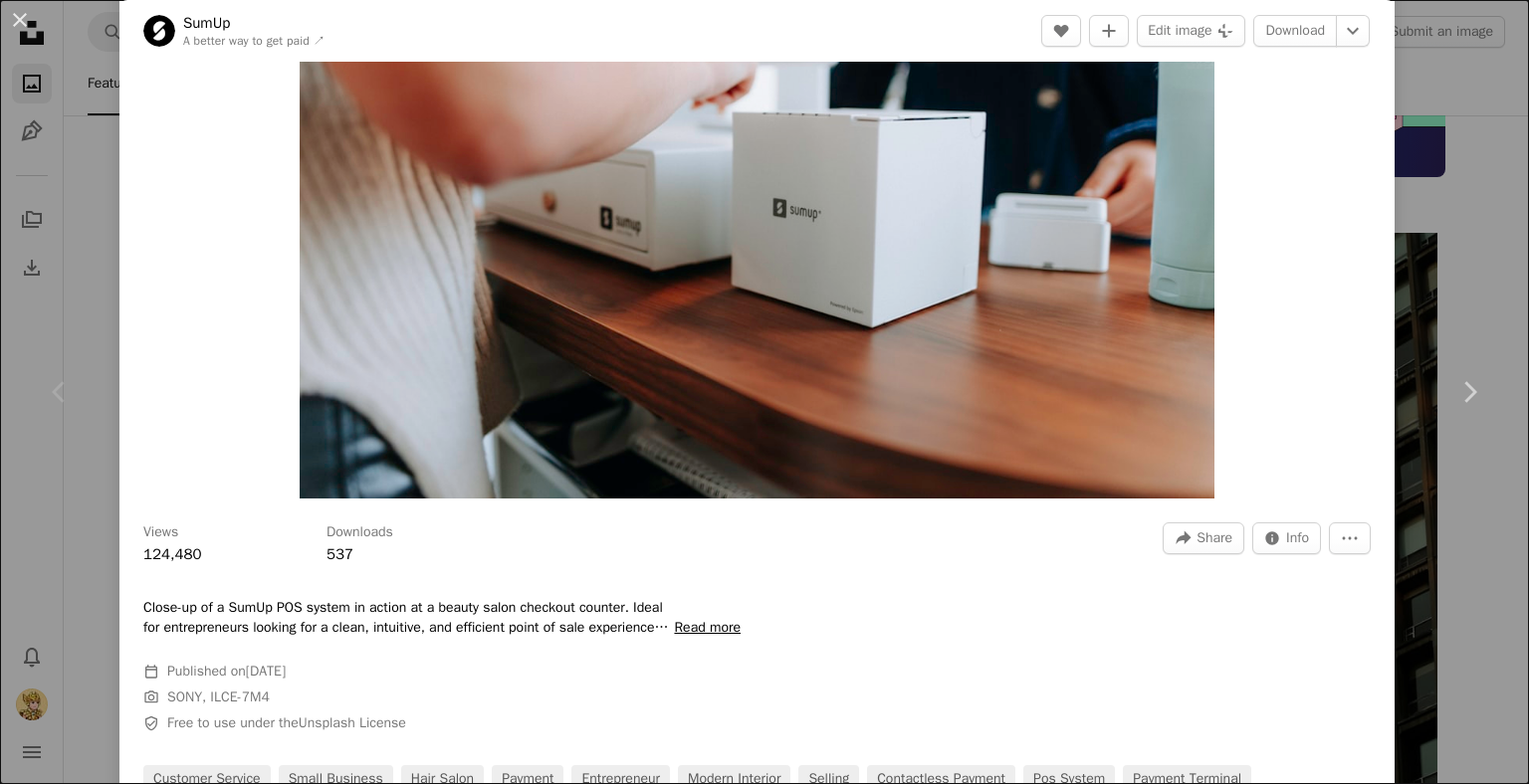 scroll, scrollTop: 196, scrollLeft: 0, axis: vertical 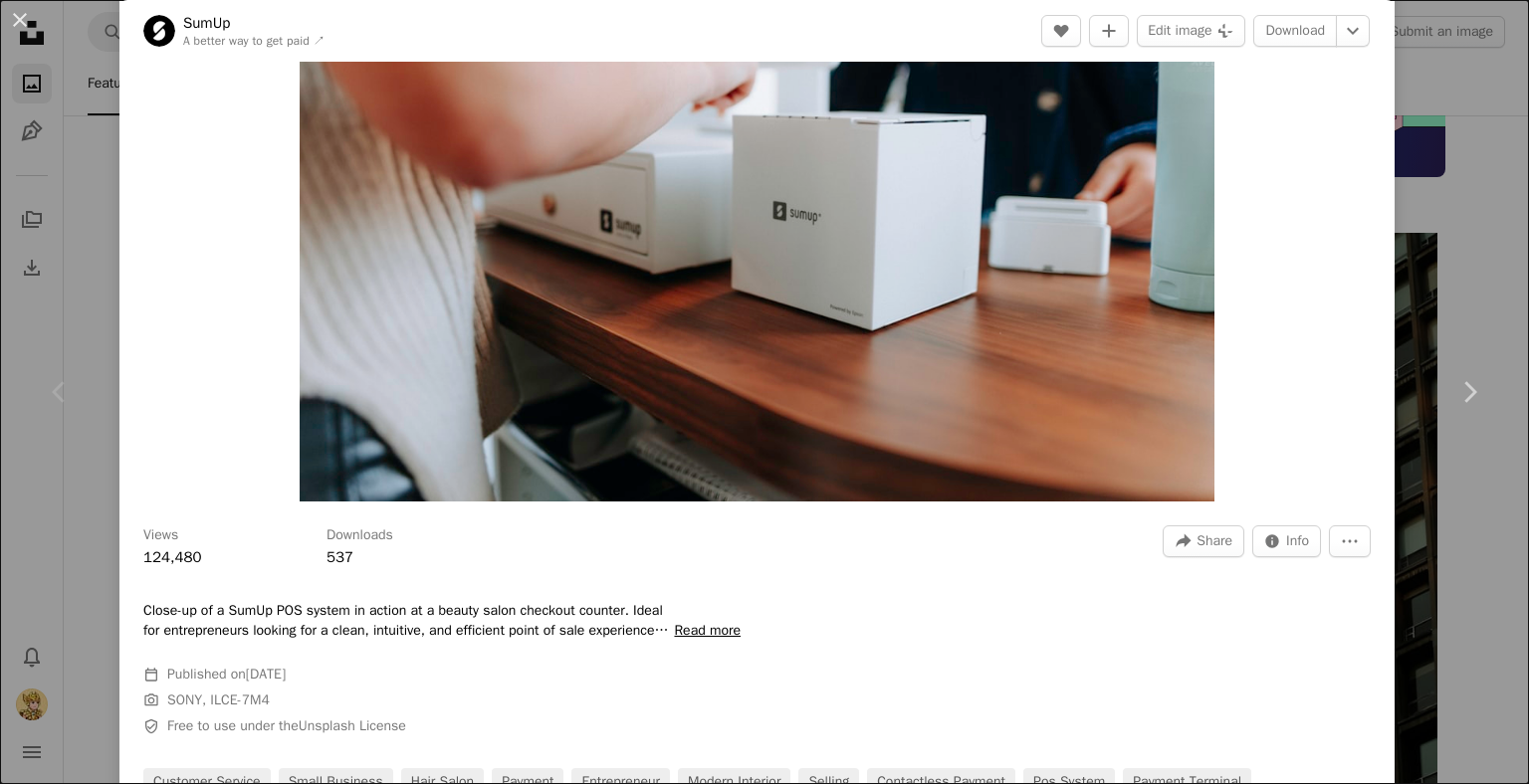 click at bounding box center (159, 31) 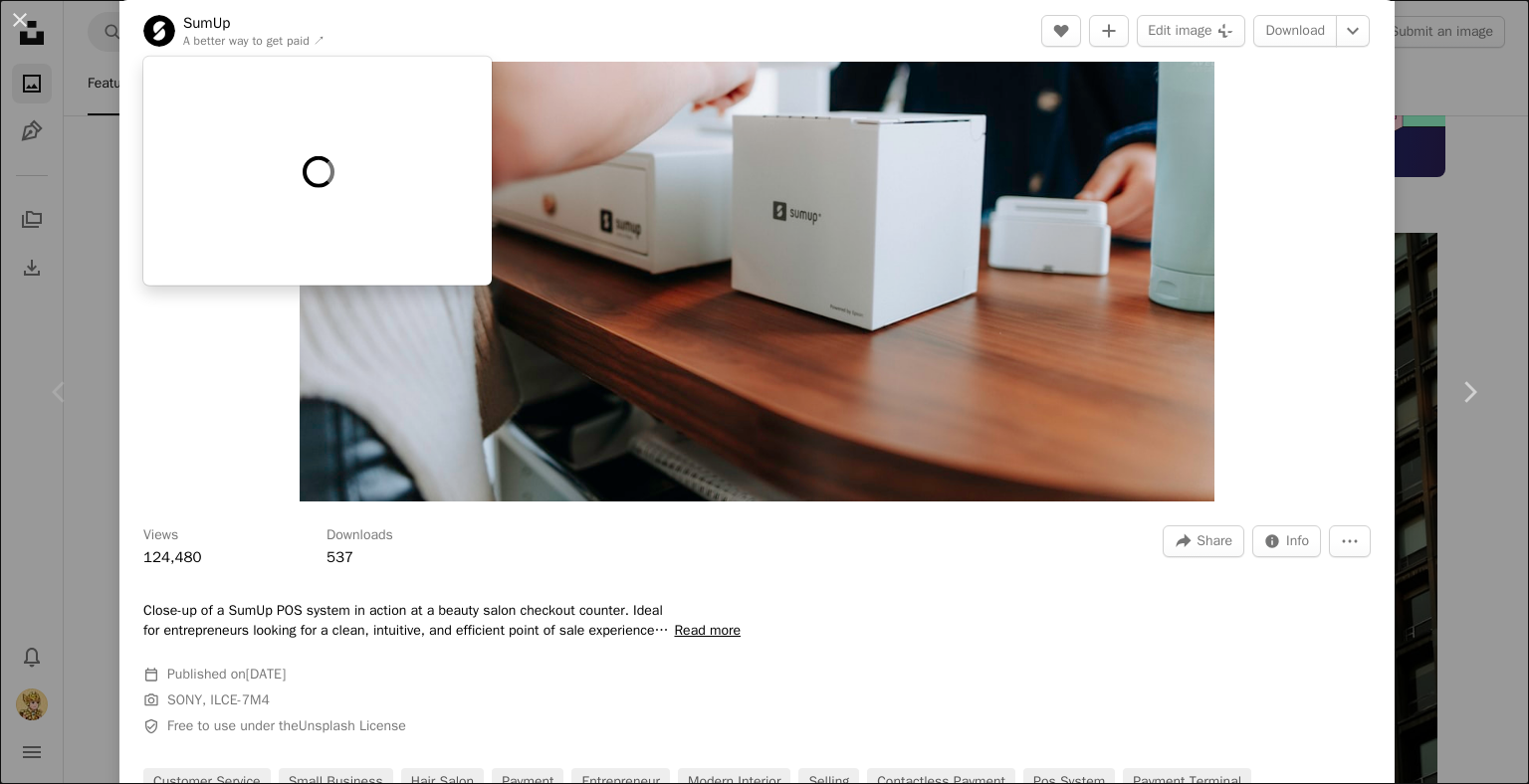 scroll, scrollTop: 0, scrollLeft: 0, axis: both 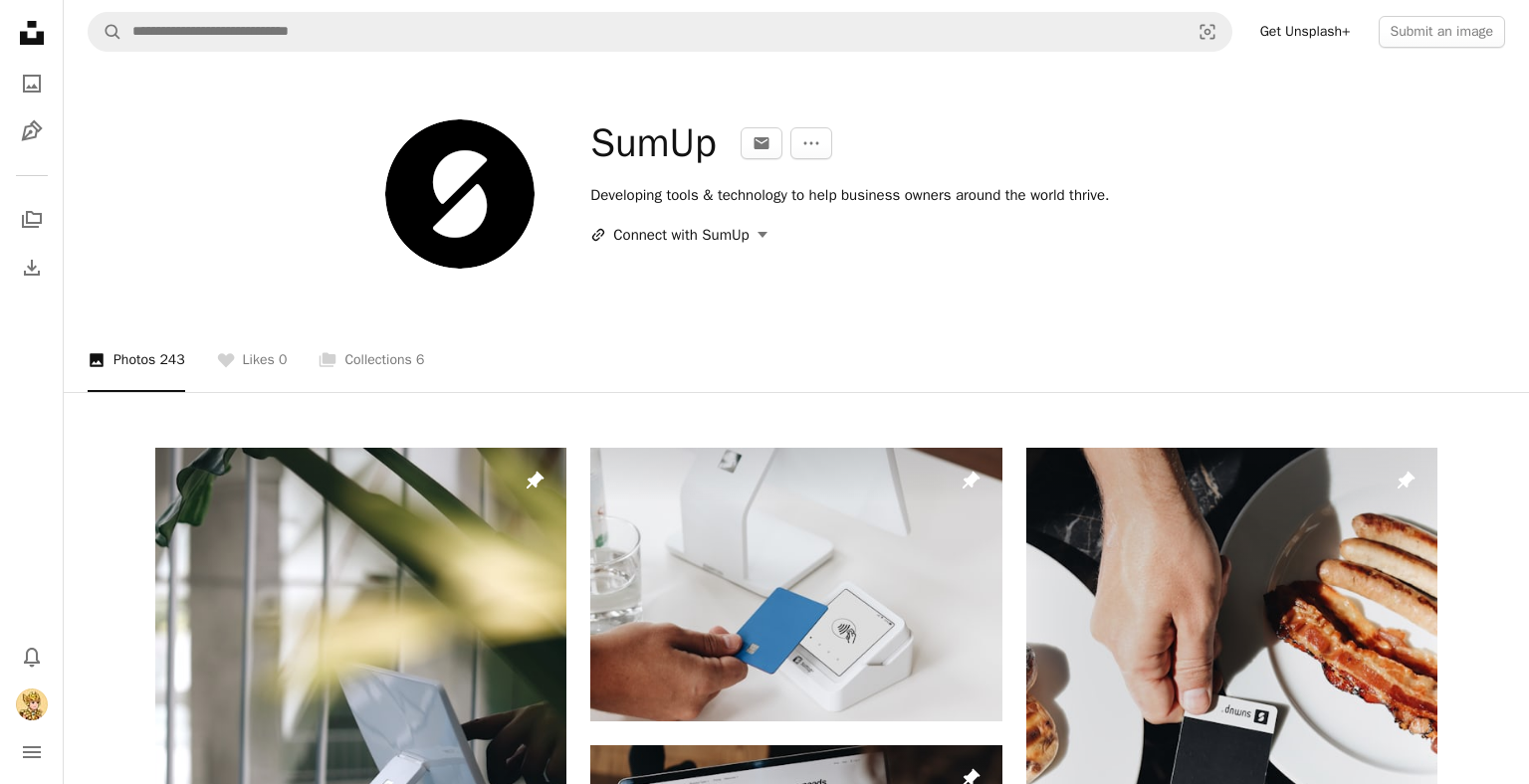 click on "A URL sharing icon (chains) Connect with SumUp" at bounding box center [678, 235] 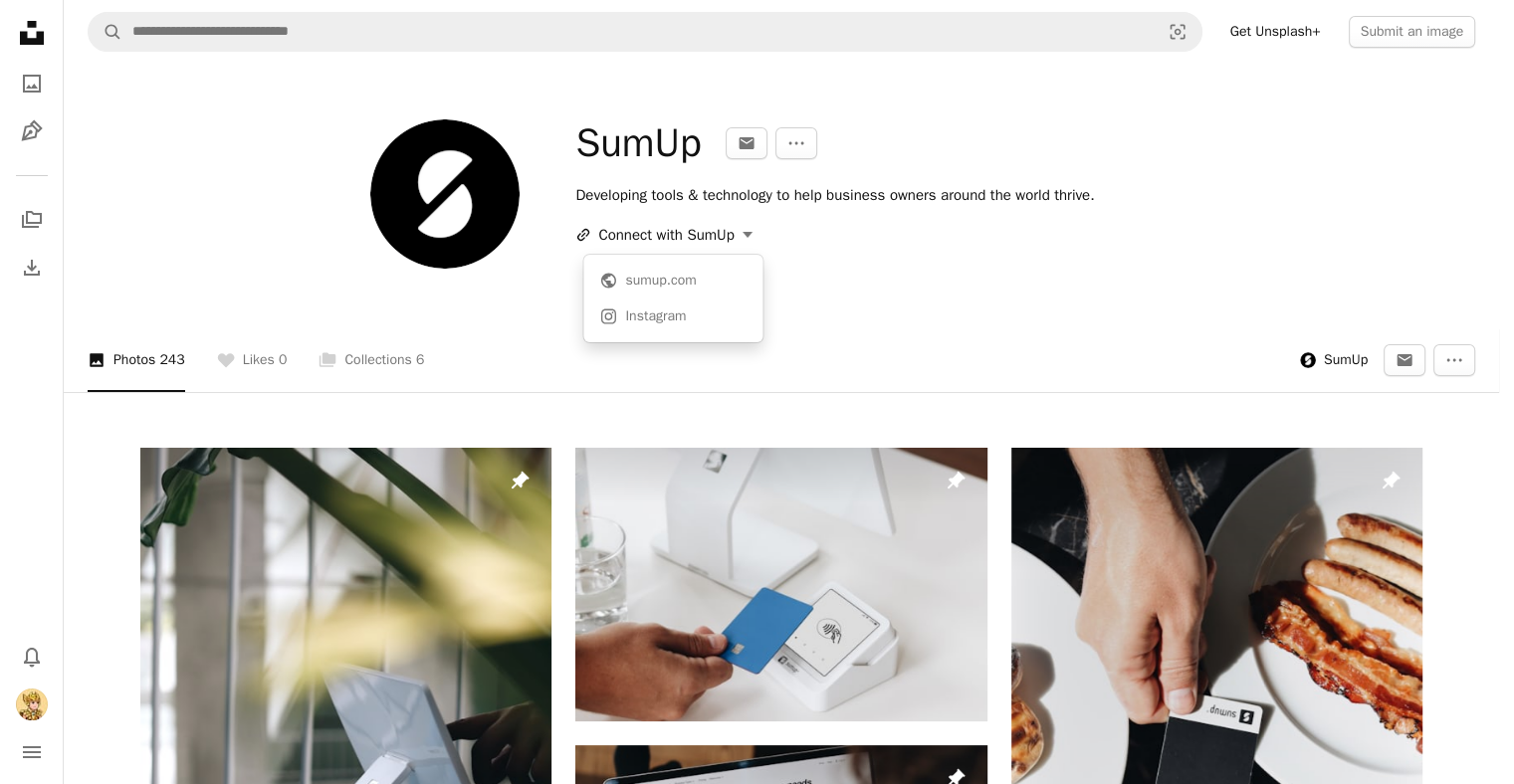 click on "A URL sharing icon (chains) Connect with SumUp" at bounding box center [663, 235] 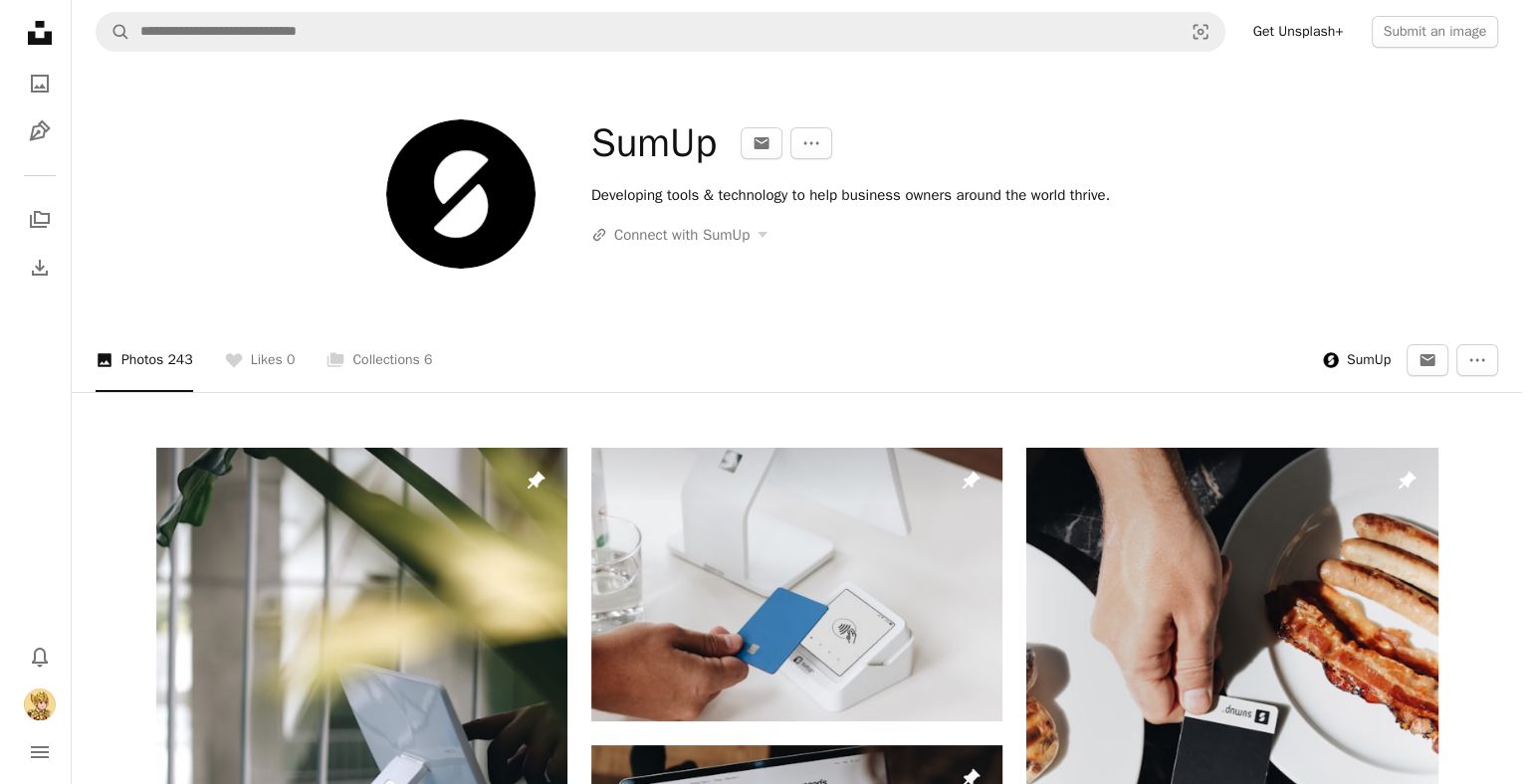 scroll, scrollTop: 3681, scrollLeft: 0, axis: vertical 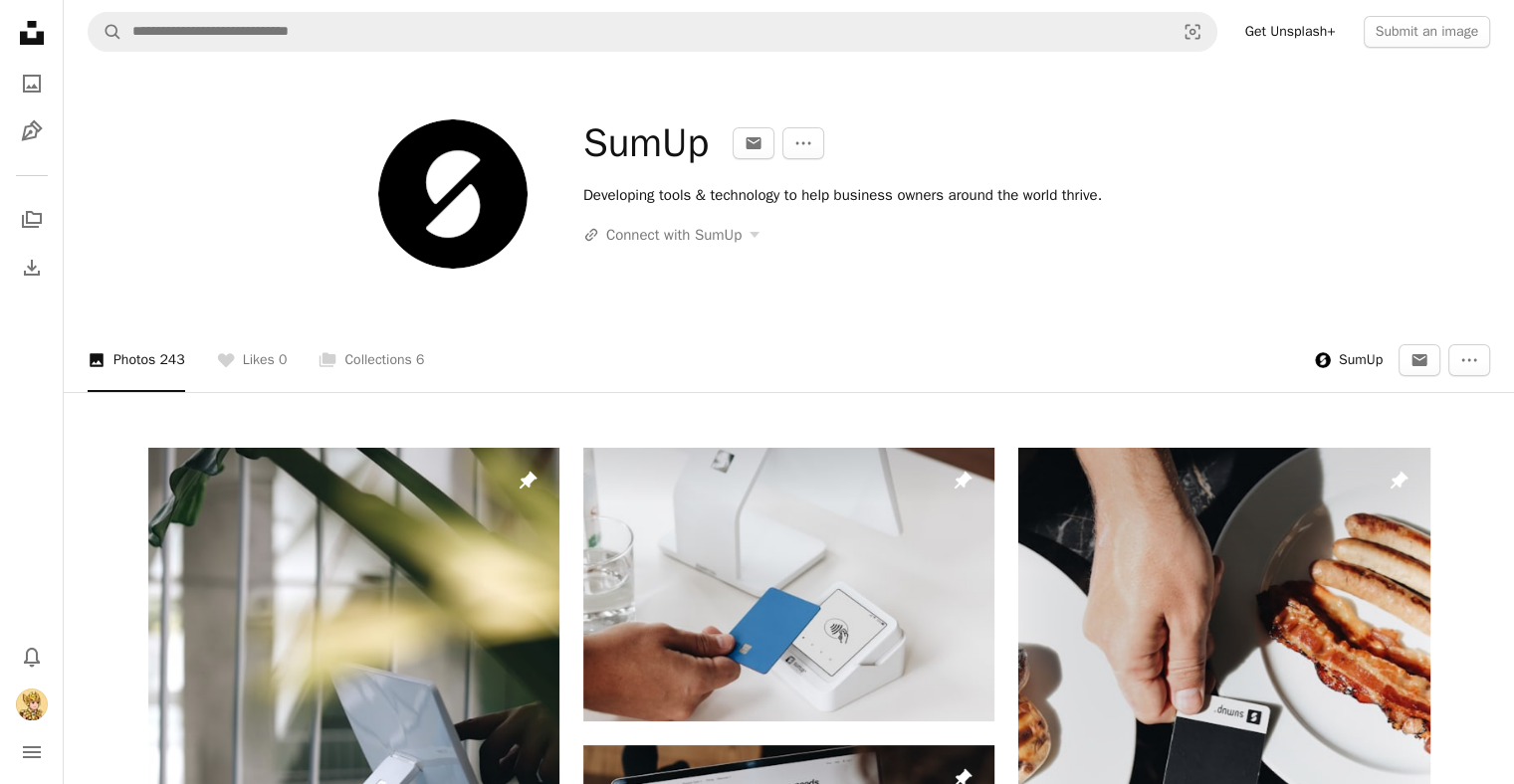 click at bounding box center (788, 3870) 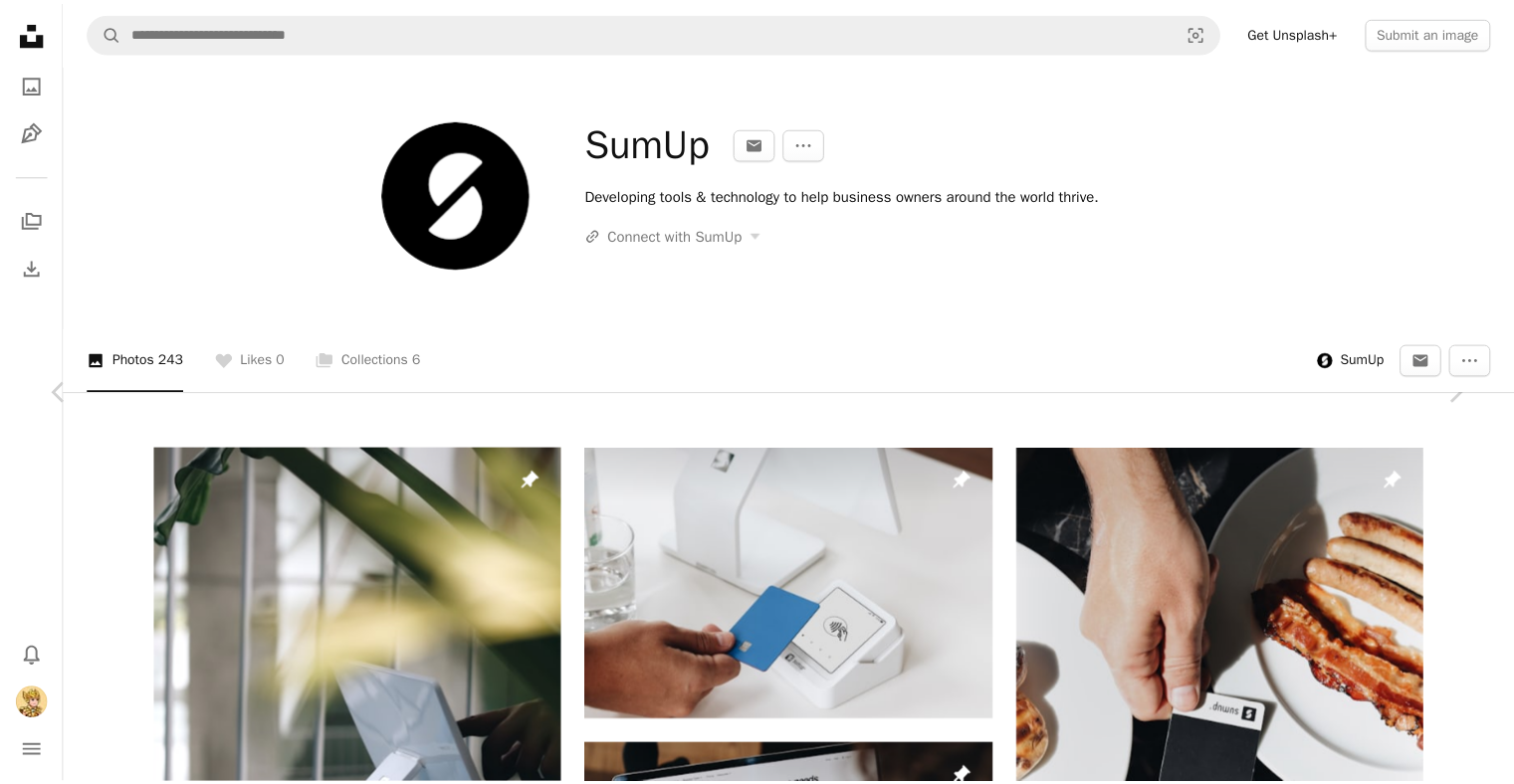 scroll, scrollTop: 398, scrollLeft: 0, axis: vertical 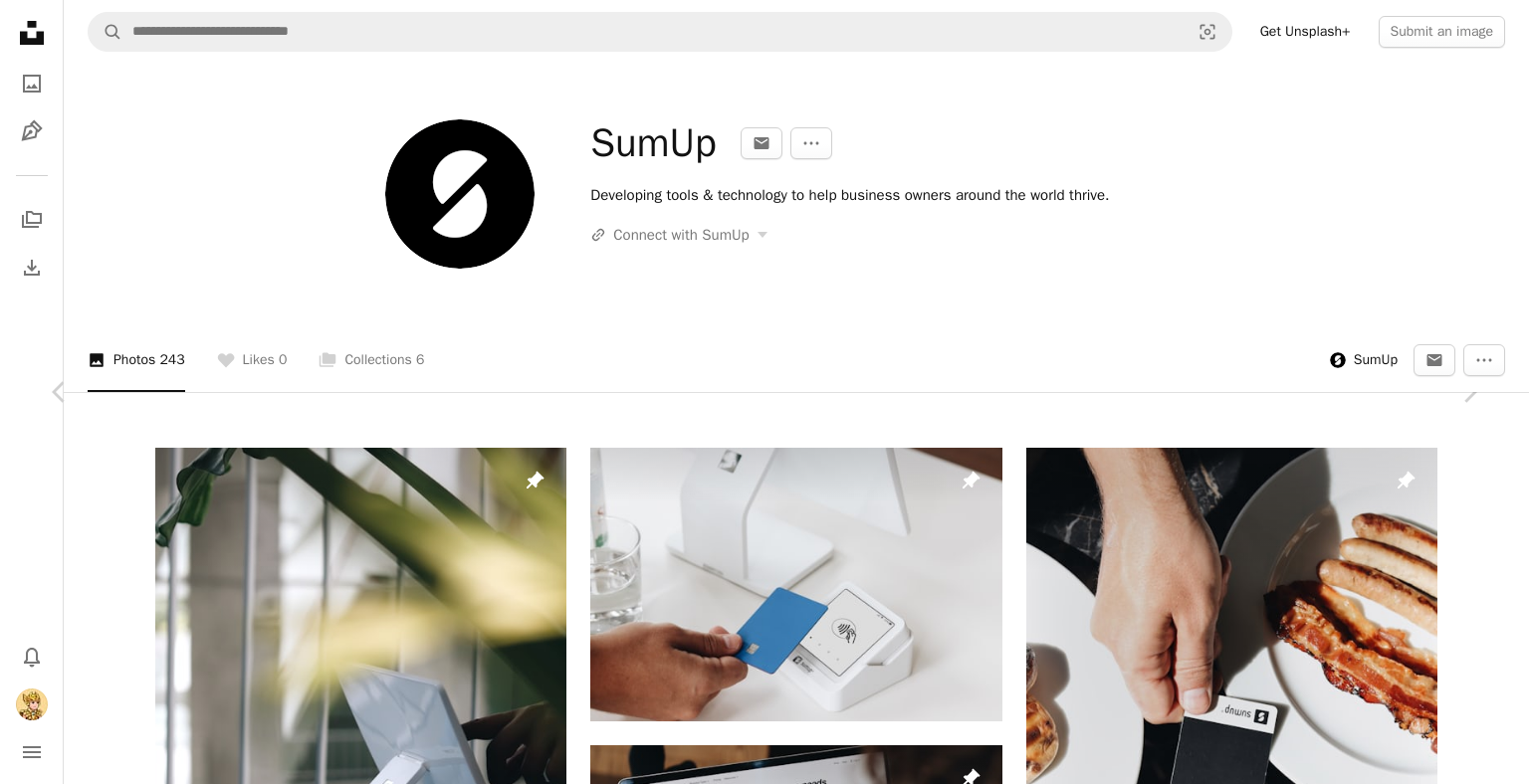 click on "An X shape Chevron left Chevron right SumUp sumup A heart A plus sign Edit image   Plus sign for Unsplash+ Download Chevron down Zoom in Views 246,259 Downloads 1,051 A forward-right arrow Share Info icon Info More Actions SumUp card reader on a wooden salon station, next to scissors and combs — ready for checkout after a haircut. Calendar outlined Published on  June 19, 2025 Camera SONY, ILCE-7M4 Safety Free to use under the  Unsplash License Related images A heart A plus sign Mariana Rascão Arrow pointing down Plus sign for Unsplash+ A heart A plus sign Daiga Ellaby For  Unsplash+ A lock   Download Plus sign for Unsplash+ A heart A plus sign Ivana Cajina For  Unsplash+ A lock   Download A heart A plus sign Annie Spratt Arrow pointing down Plus sign for Unsplash+ A heart A plus sign A. C. For  Unsplash+ A lock   Download Plus sign for Unsplash+ A heart A plus sign Daiga Ellaby For  Unsplash+ A lock   Download Plus sign for Unsplash+ A heart A plus sign Ahmet Kurt For  Unsplash+ A lock   Download A heart" at bounding box center [764, 7467] 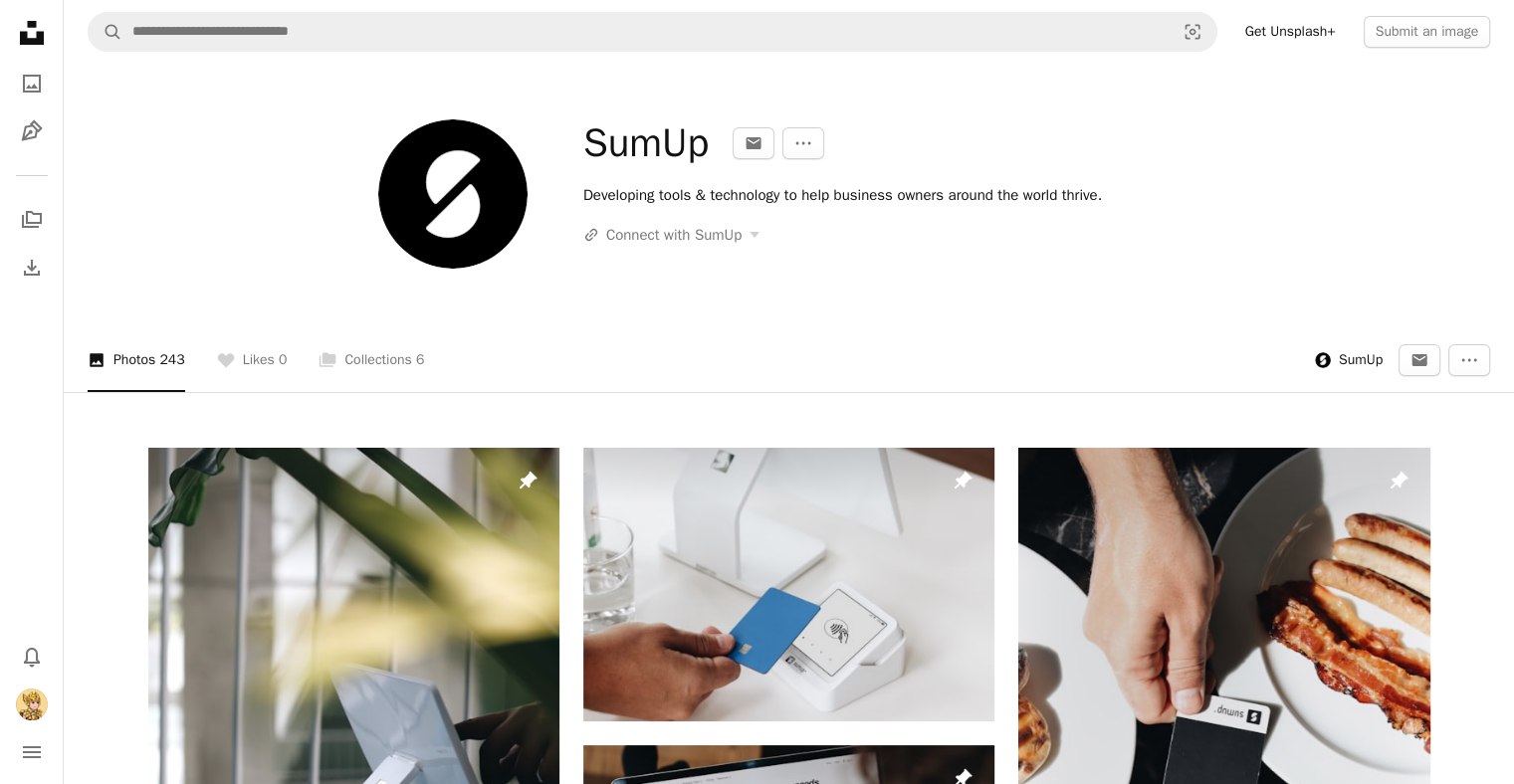 scroll, scrollTop: 6566, scrollLeft: 0, axis: vertical 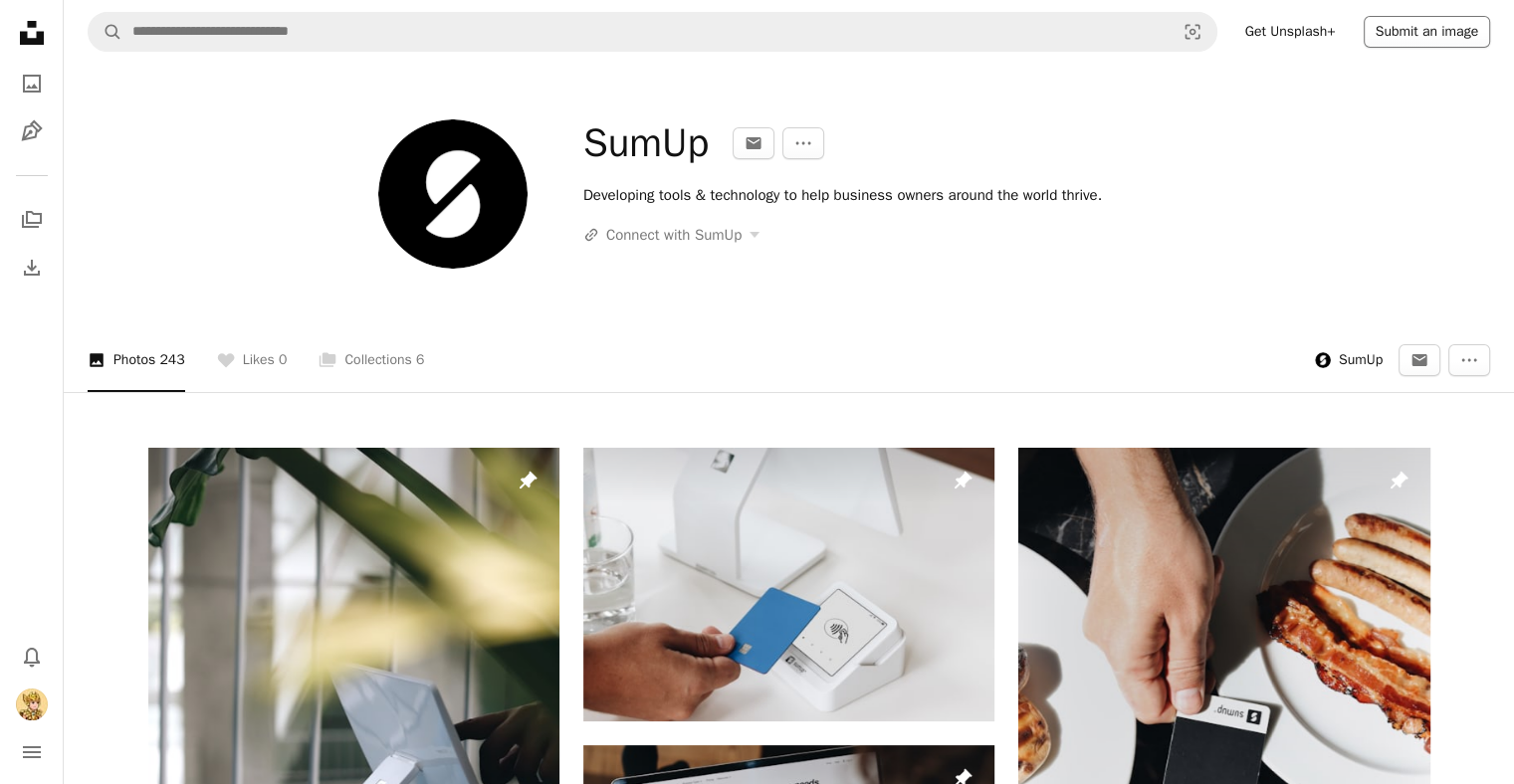 click on "Submit an image" at bounding box center (1426, 32) 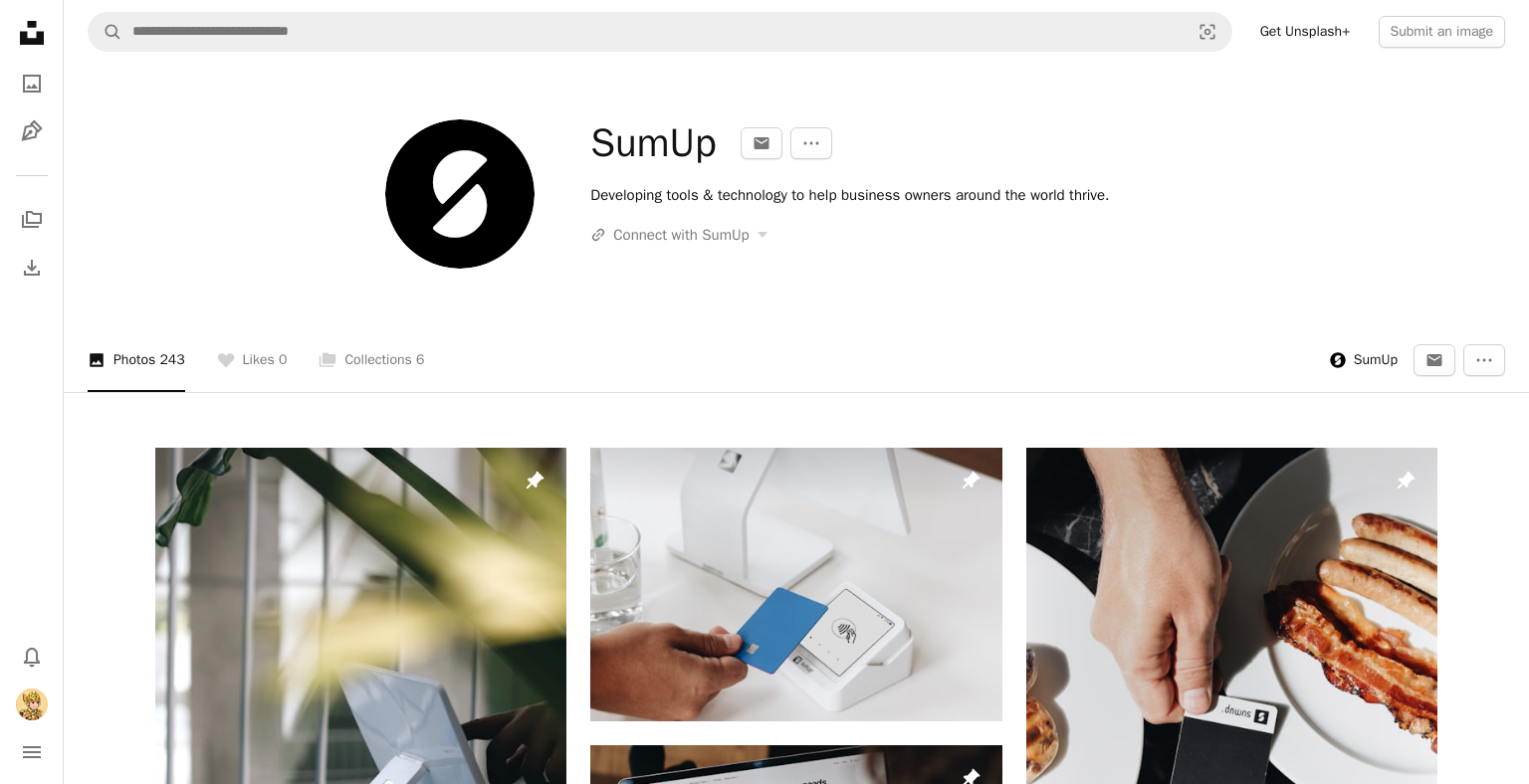 click on "An X shape You’ve uploaded a ton of amazing images lately. You deserve a break  😊 High quality images  (for photos, at least  5 MP ) No AI content allowed Only upload images you  own the rights  to Zero tolerance for nudity, violence or hate Respect the intellectual property of others Read the  Unsplash  Terms Read the Unsplash License Cancel Submit to Unsplash" at bounding box center [764, 10238] 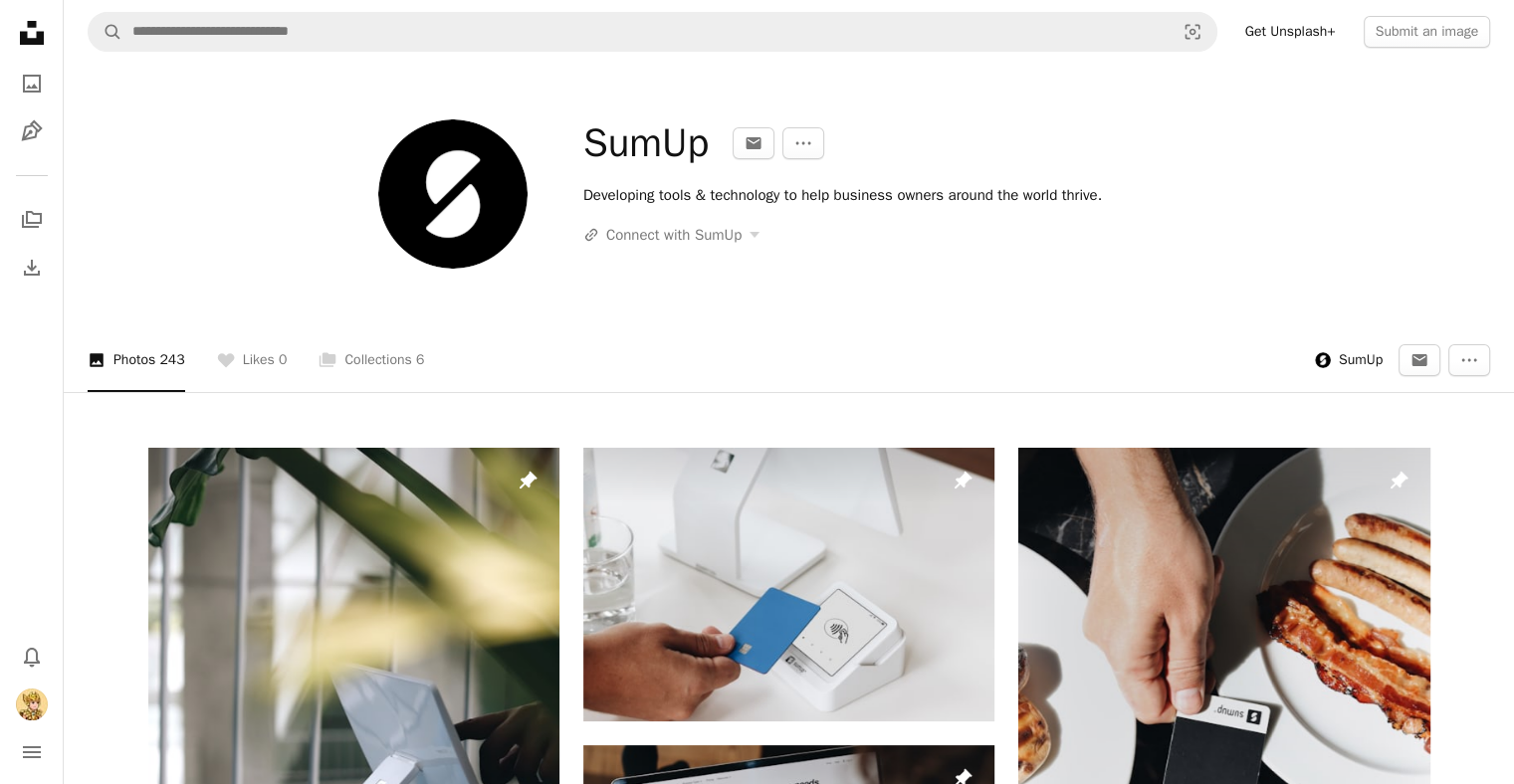scroll, scrollTop: 5970, scrollLeft: 0, axis: vertical 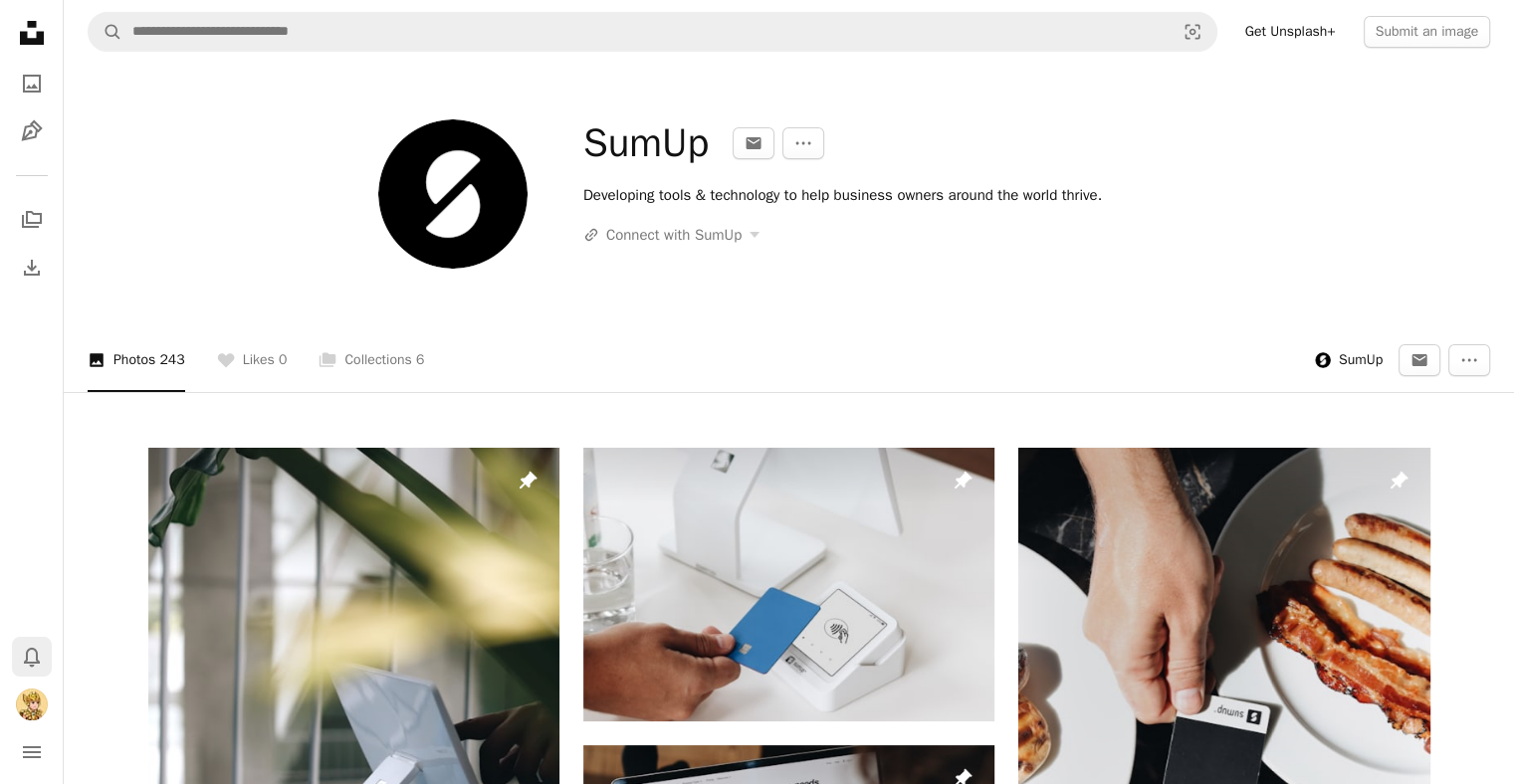 click on "Bell" 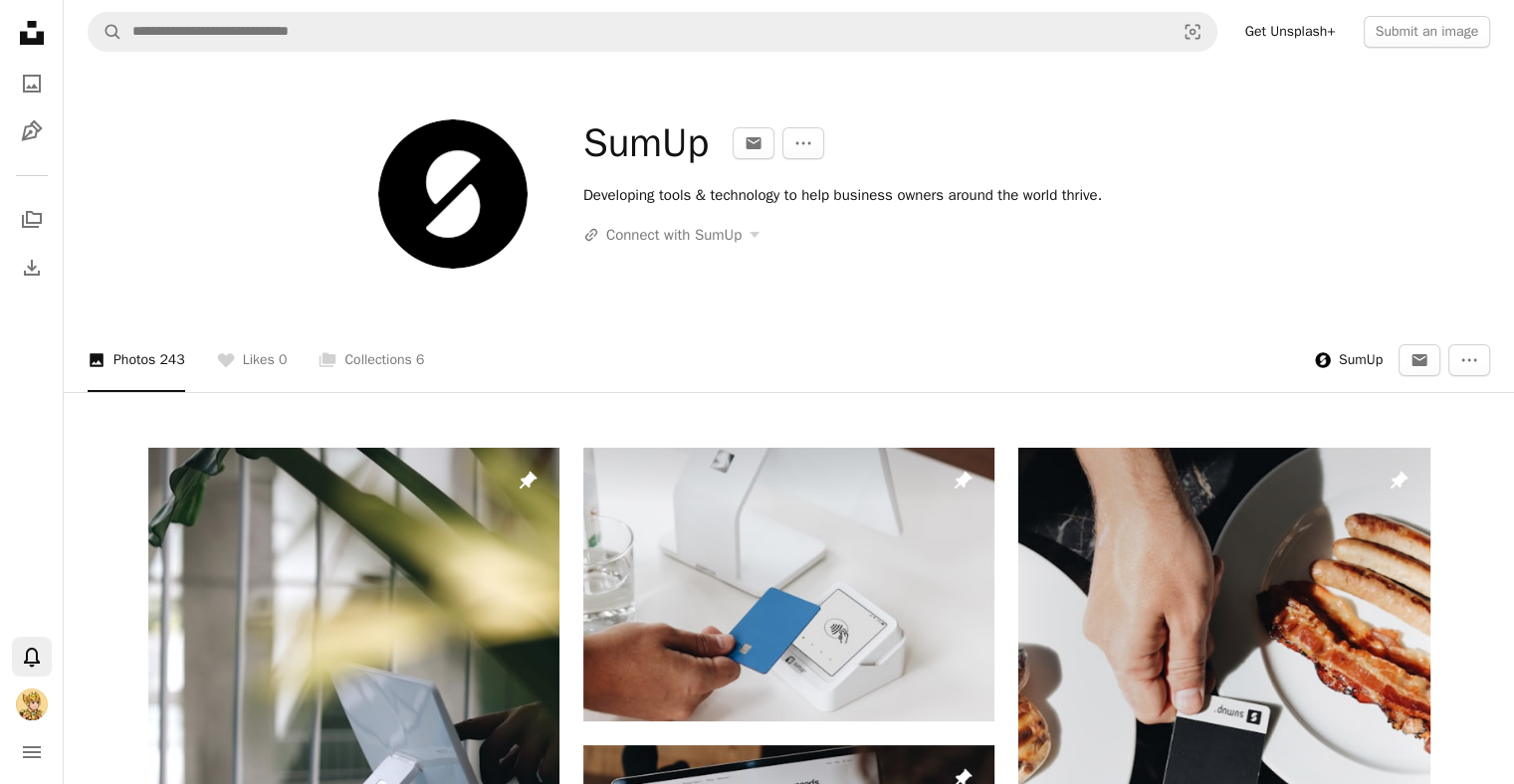 click on "Bell" 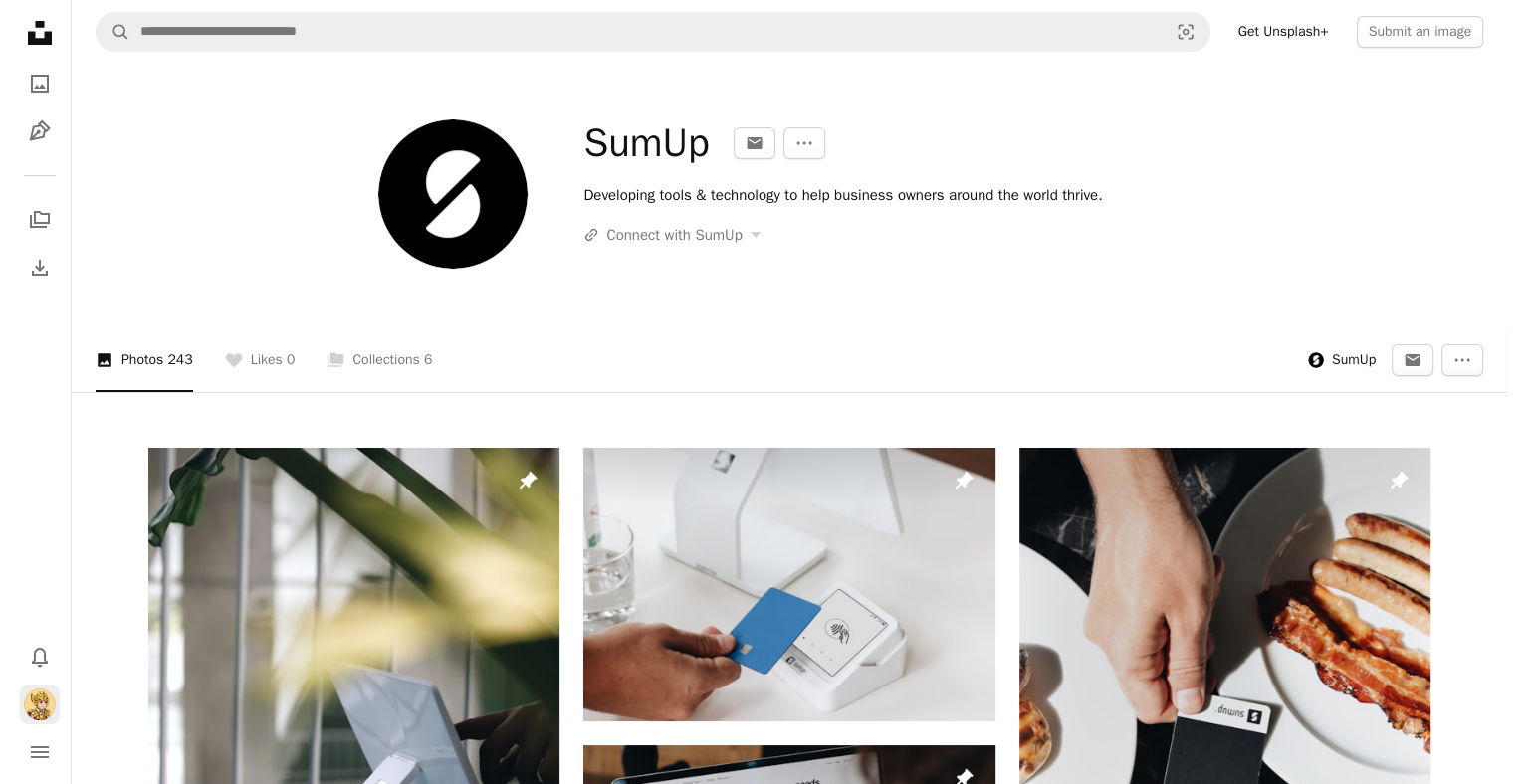 scroll, scrollTop: 0, scrollLeft: 0, axis: both 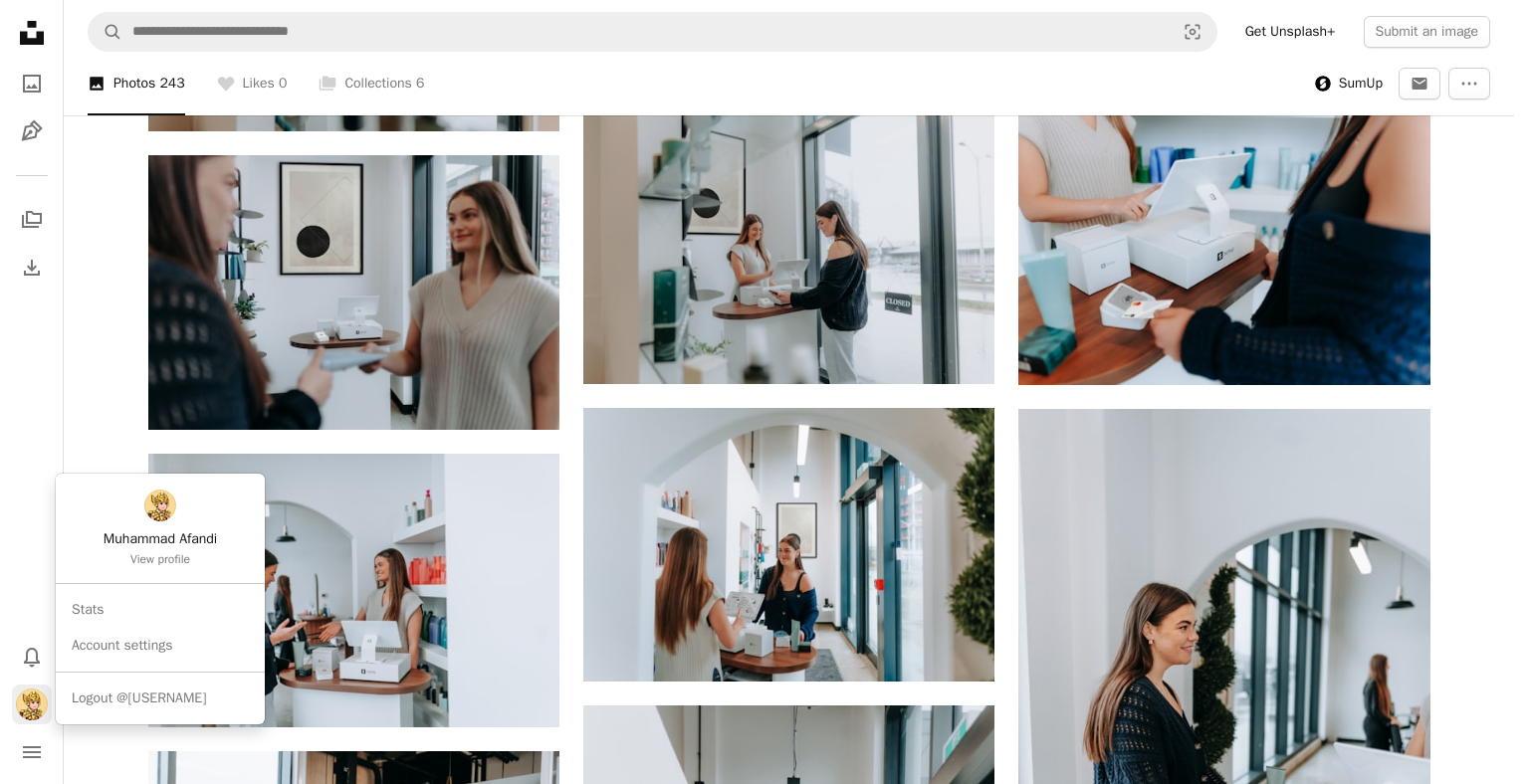 click at bounding box center (32, 704) 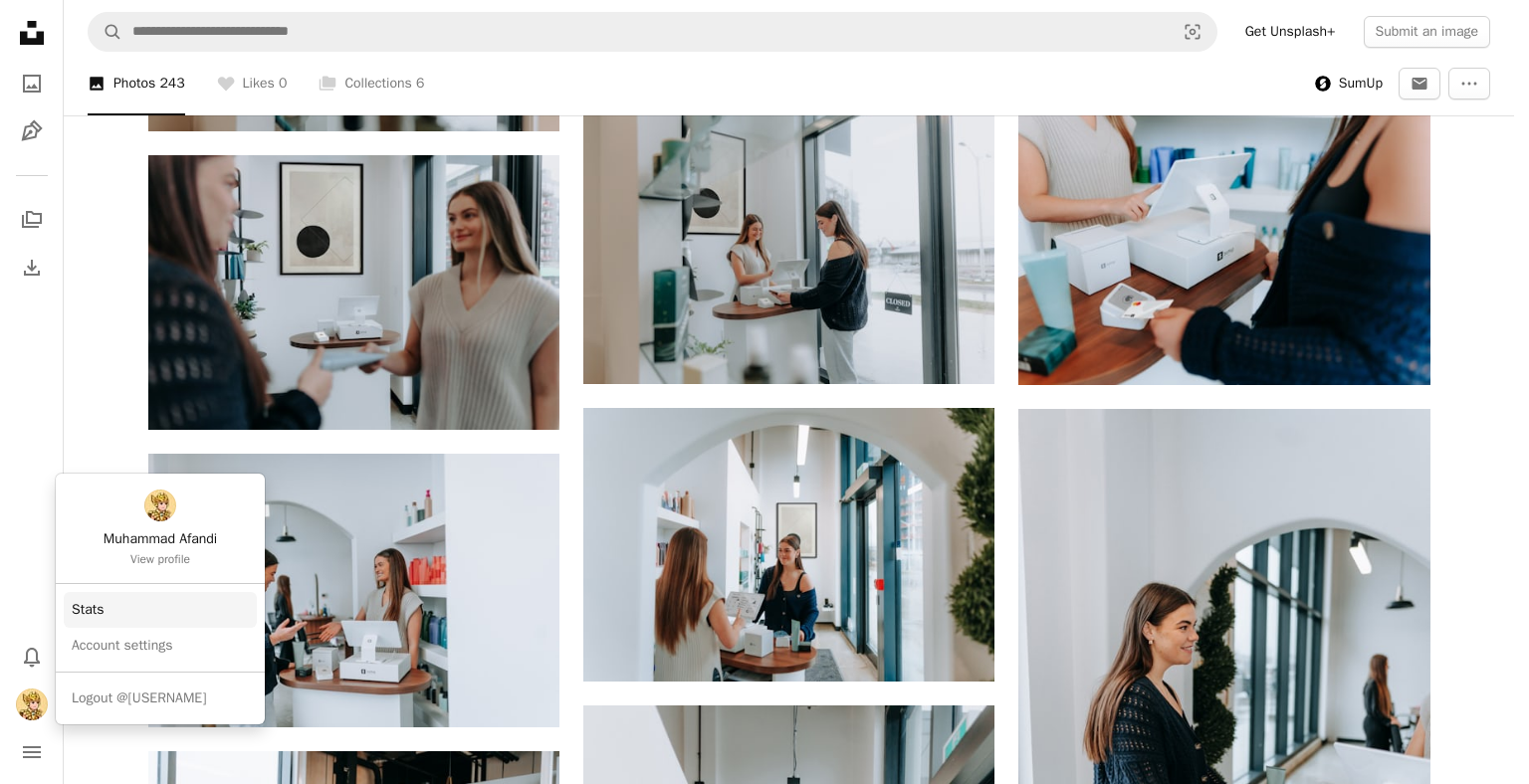 click on "Stats" at bounding box center (160, 610) 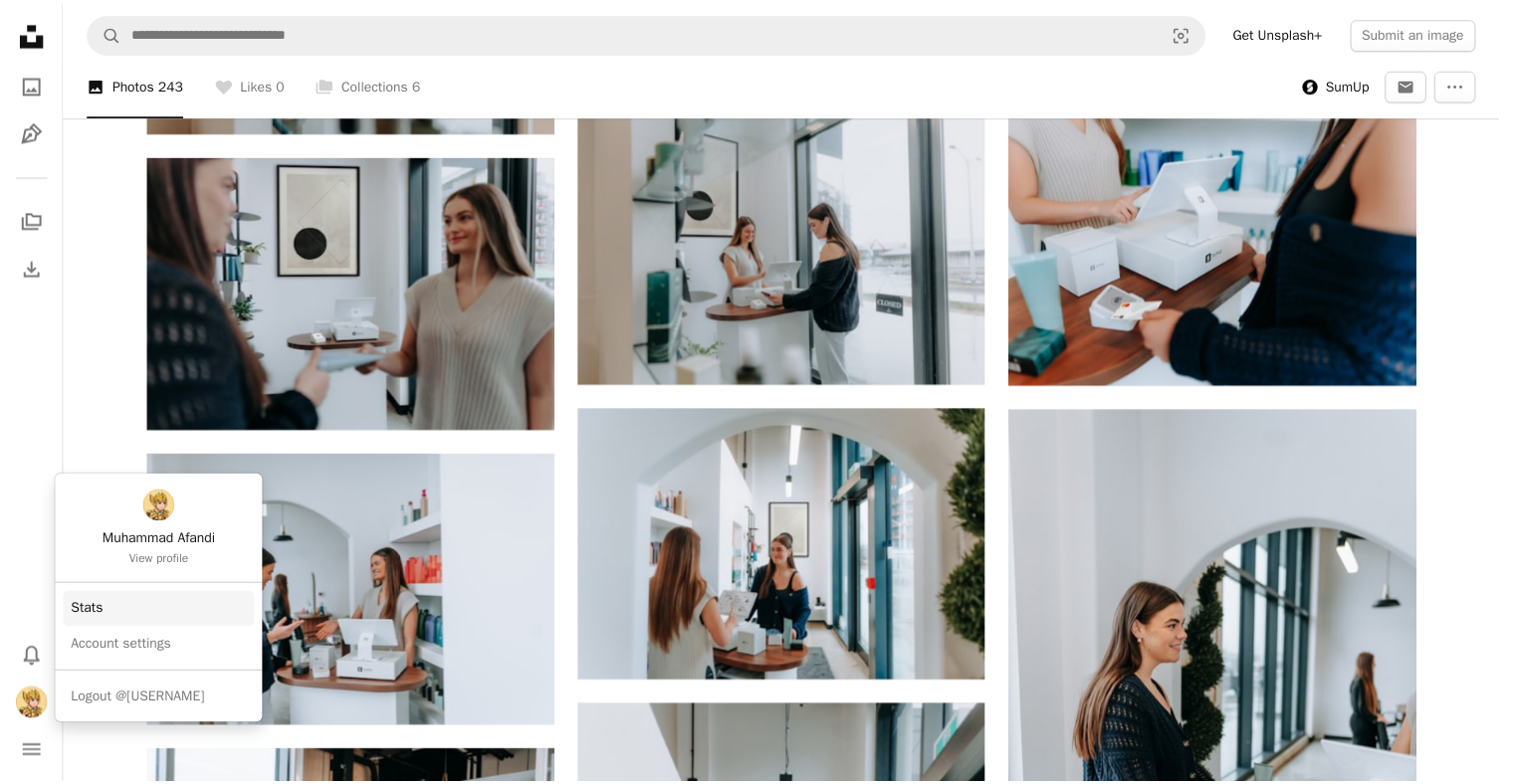 scroll, scrollTop: 5970, scrollLeft: 0, axis: vertical 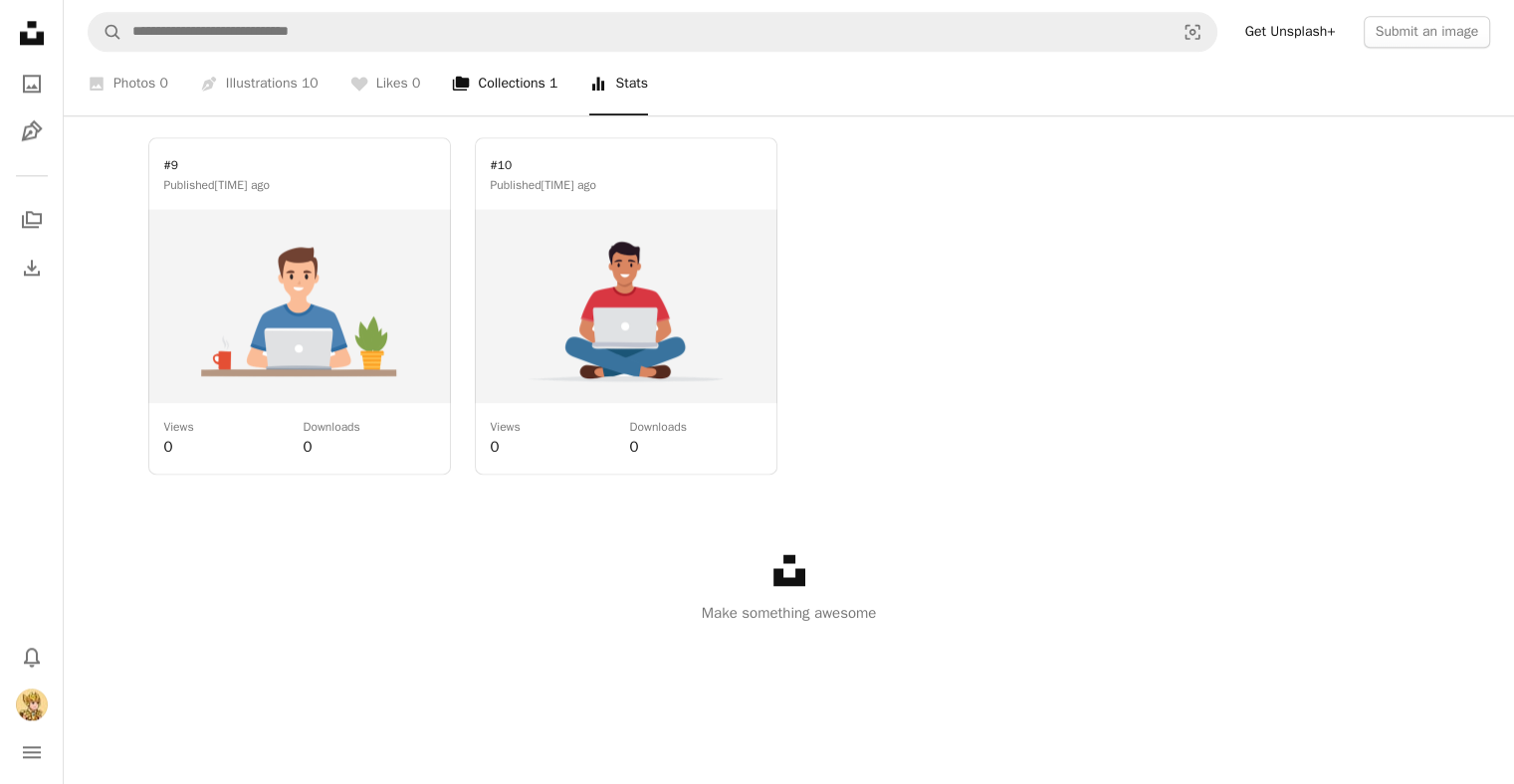 click on "A stack of folders Collections   1" at bounding box center (505, 84) 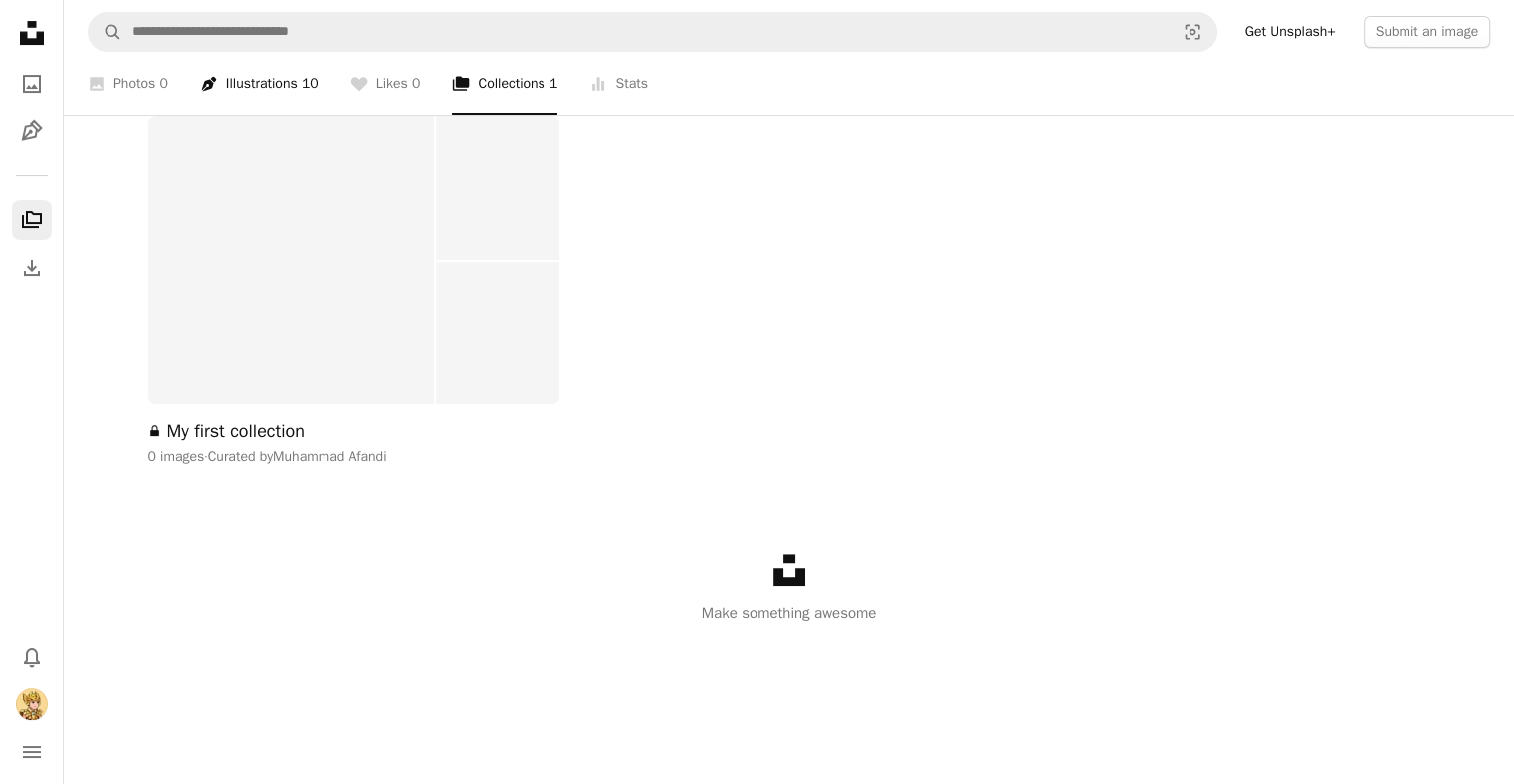 click on "Pen Tool Illustrations   10" at bounding box center (259, 84) 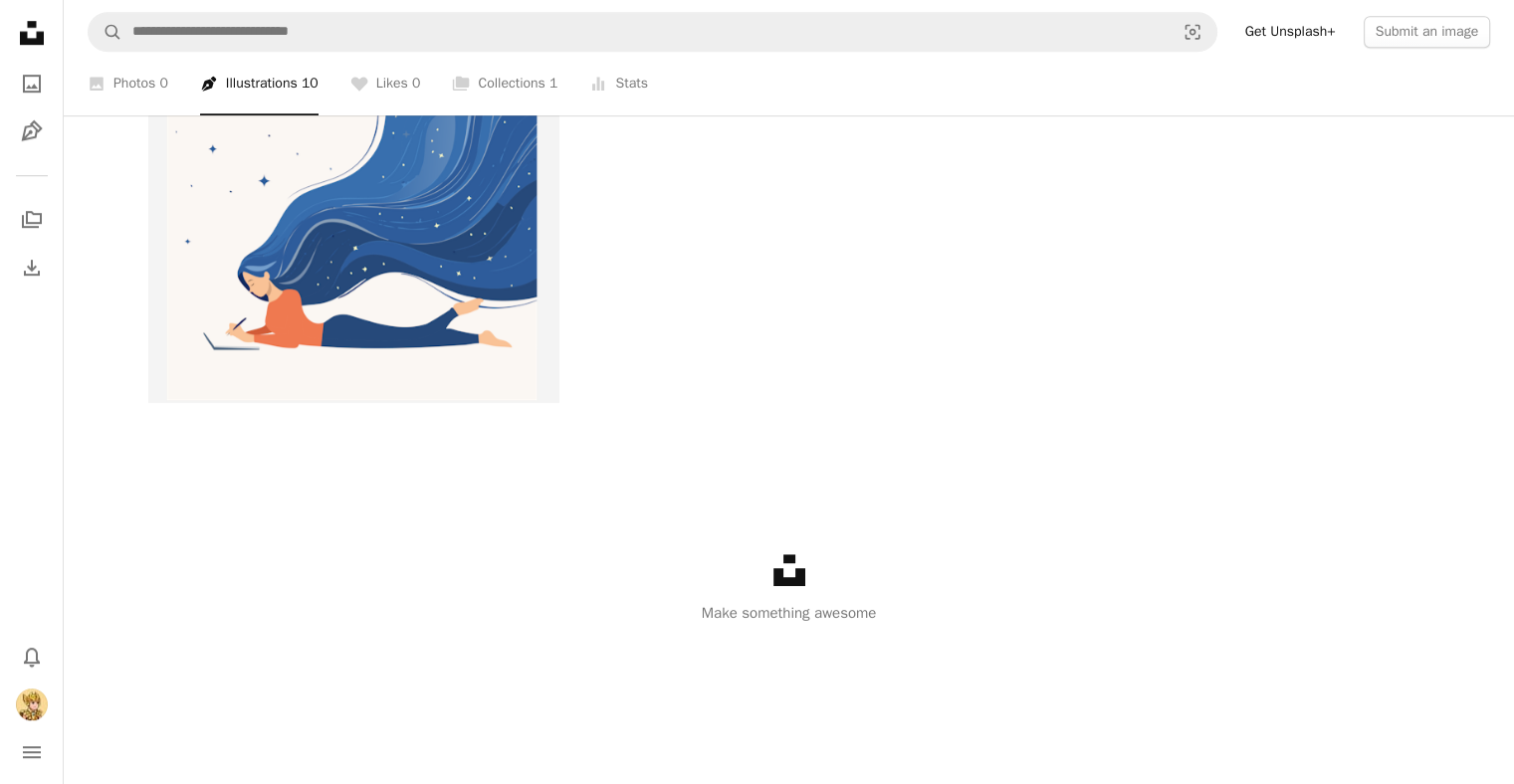 scroll, scrollTop: 0, scrollLeft: 0, axis: both 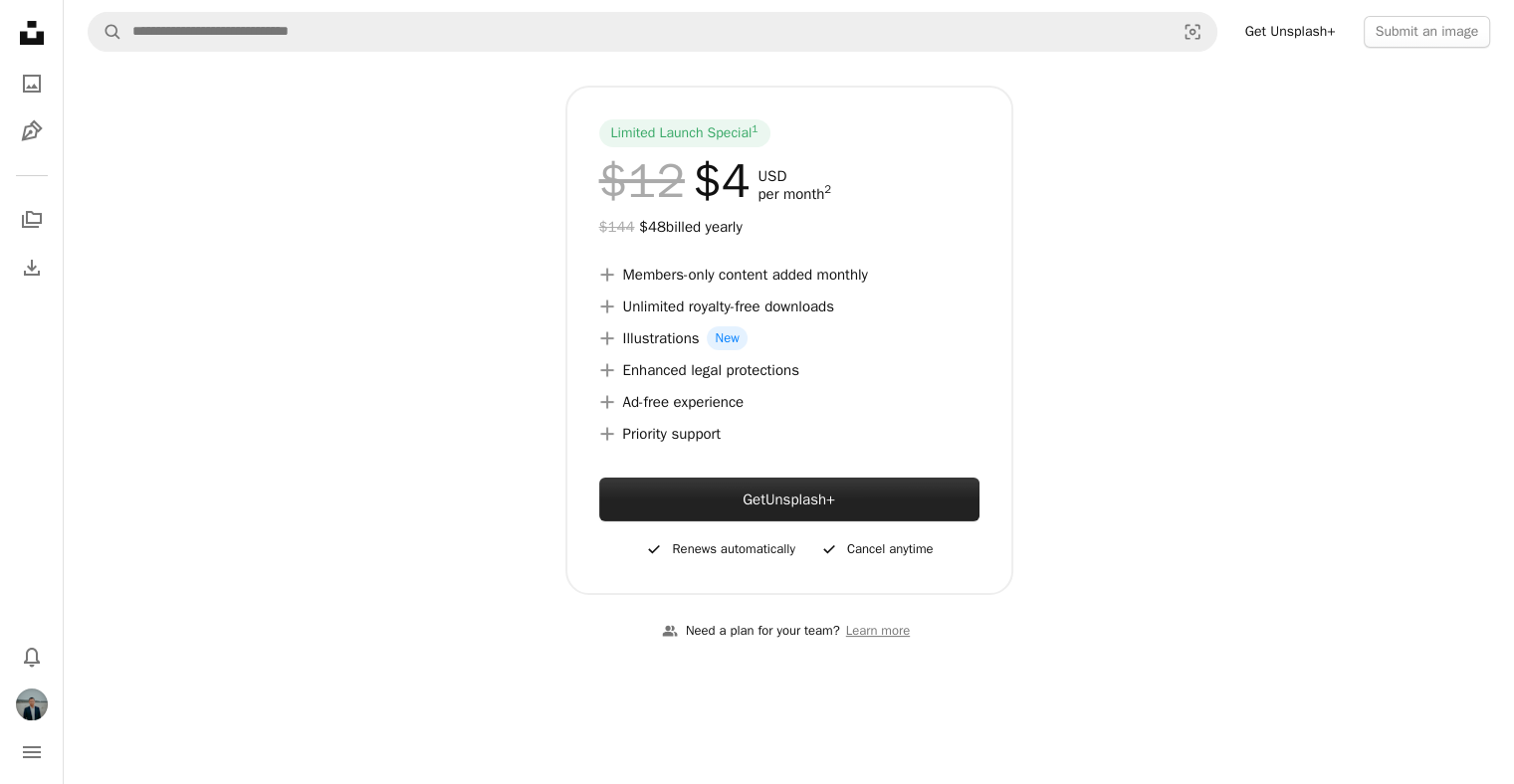 click on "Get  Unsplash+" at bounding box center (789, 499) 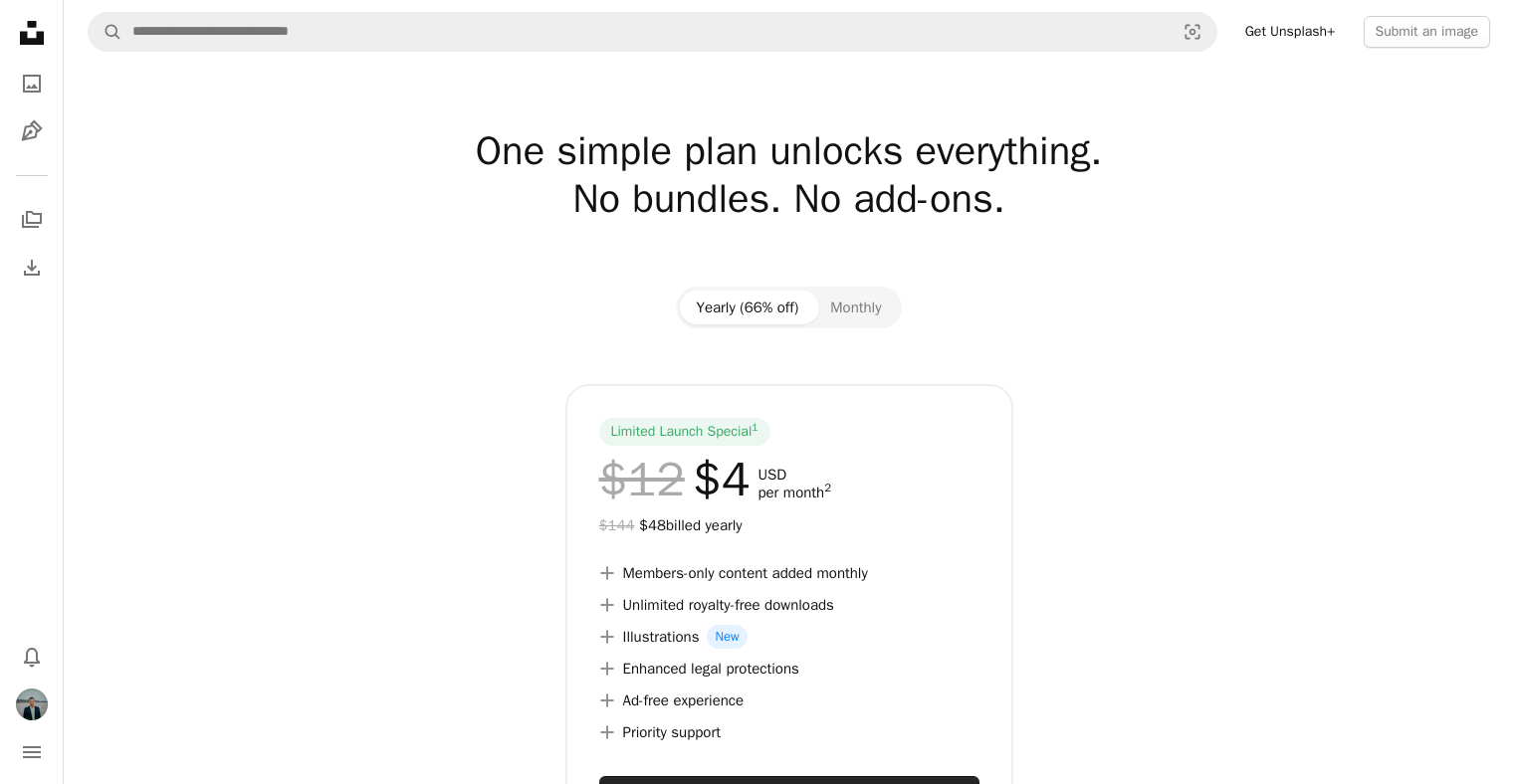 scroll, scrollTop: 0, scrollLeft: 0, axis: both 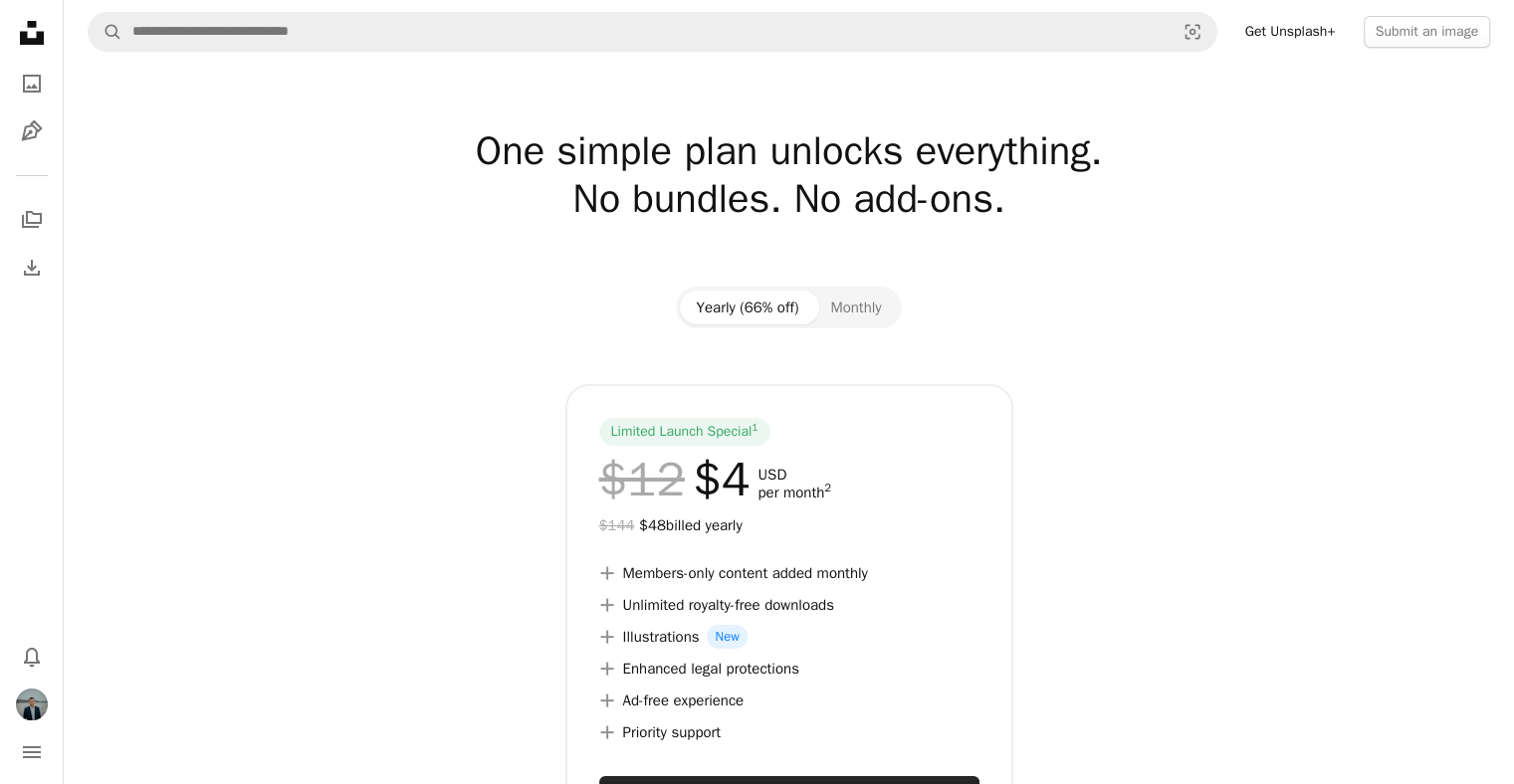 click 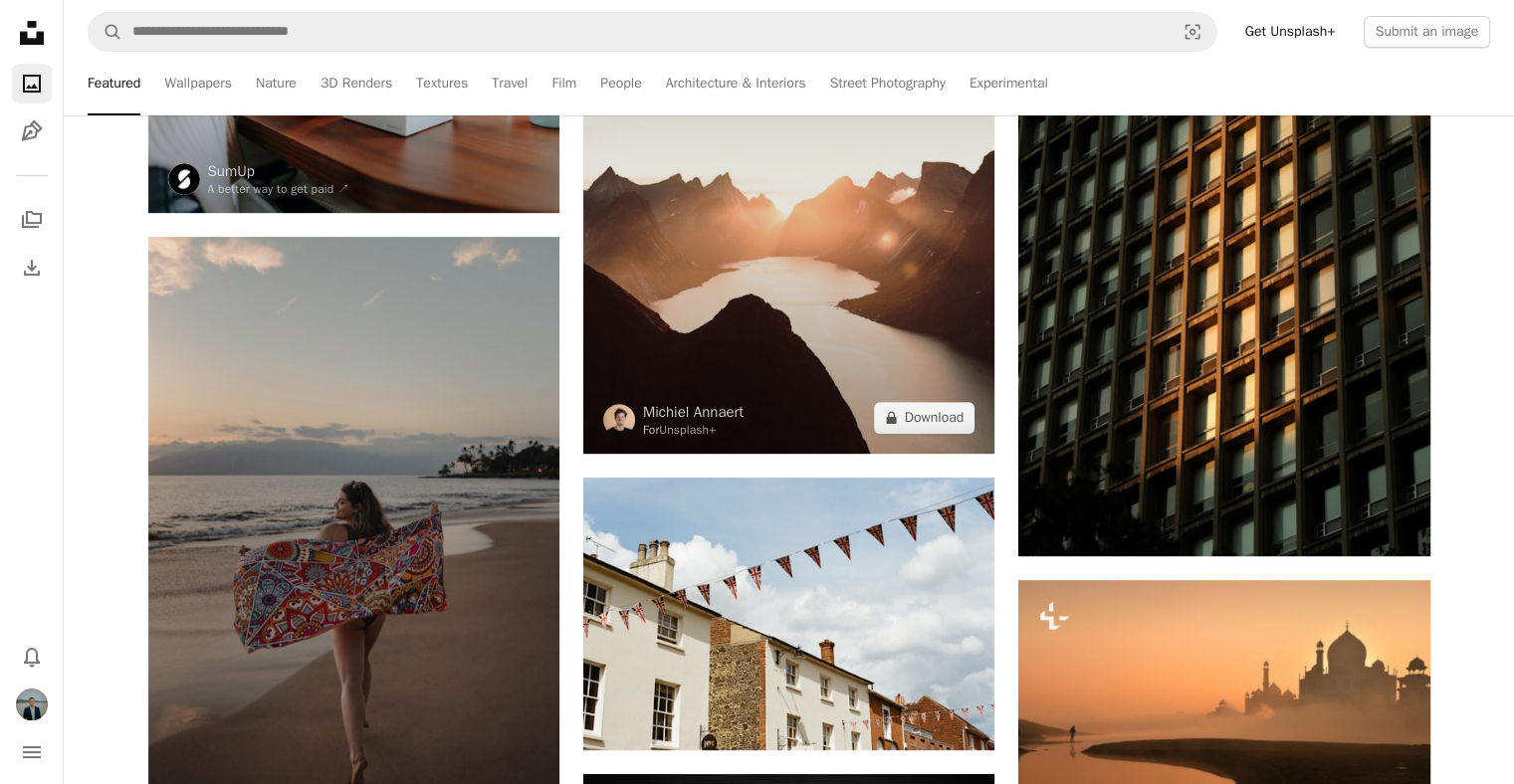 scroll, scrollTop: 597, scrollLeft: 0, axis: vertical 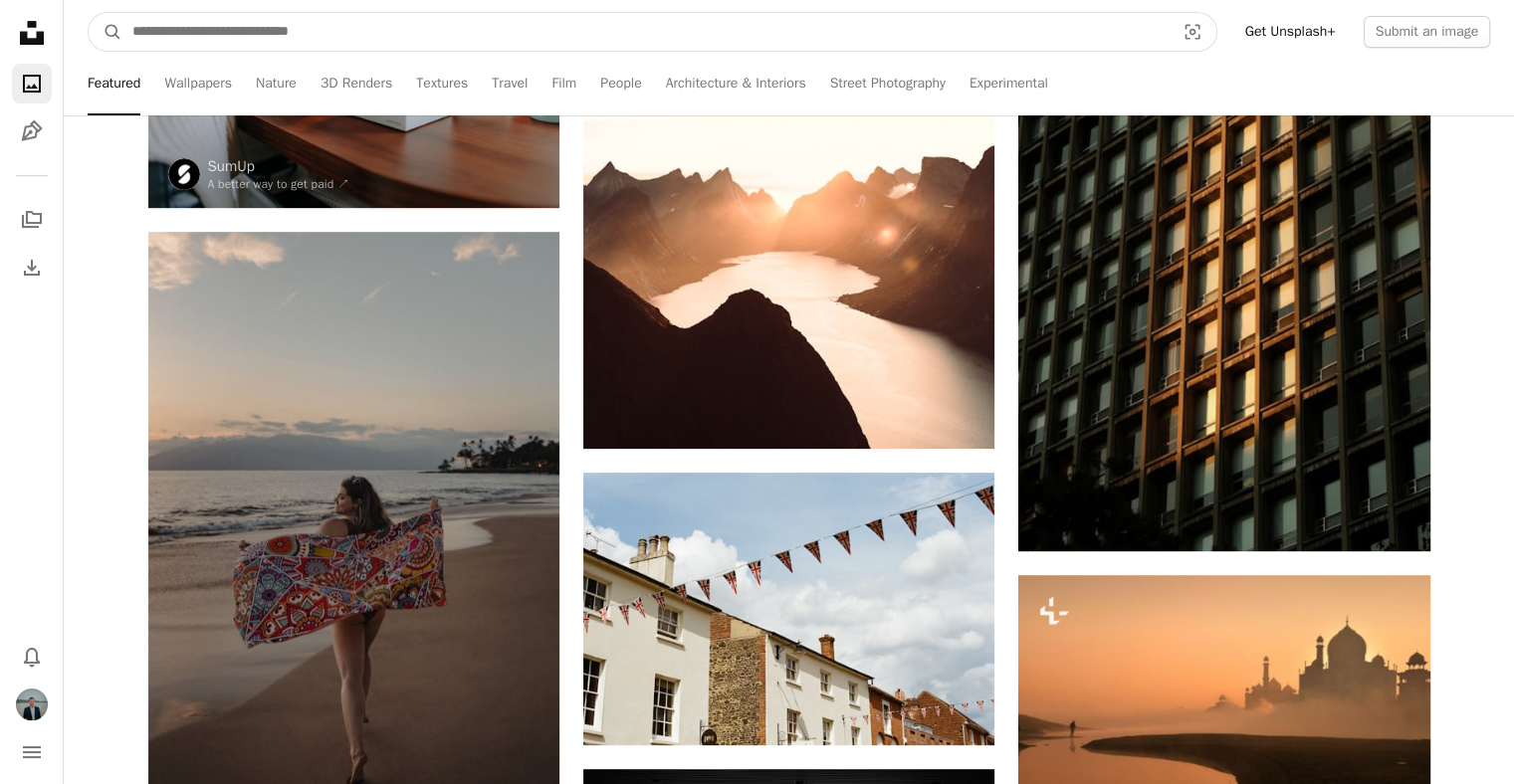 click at bounding box center (645, 32) 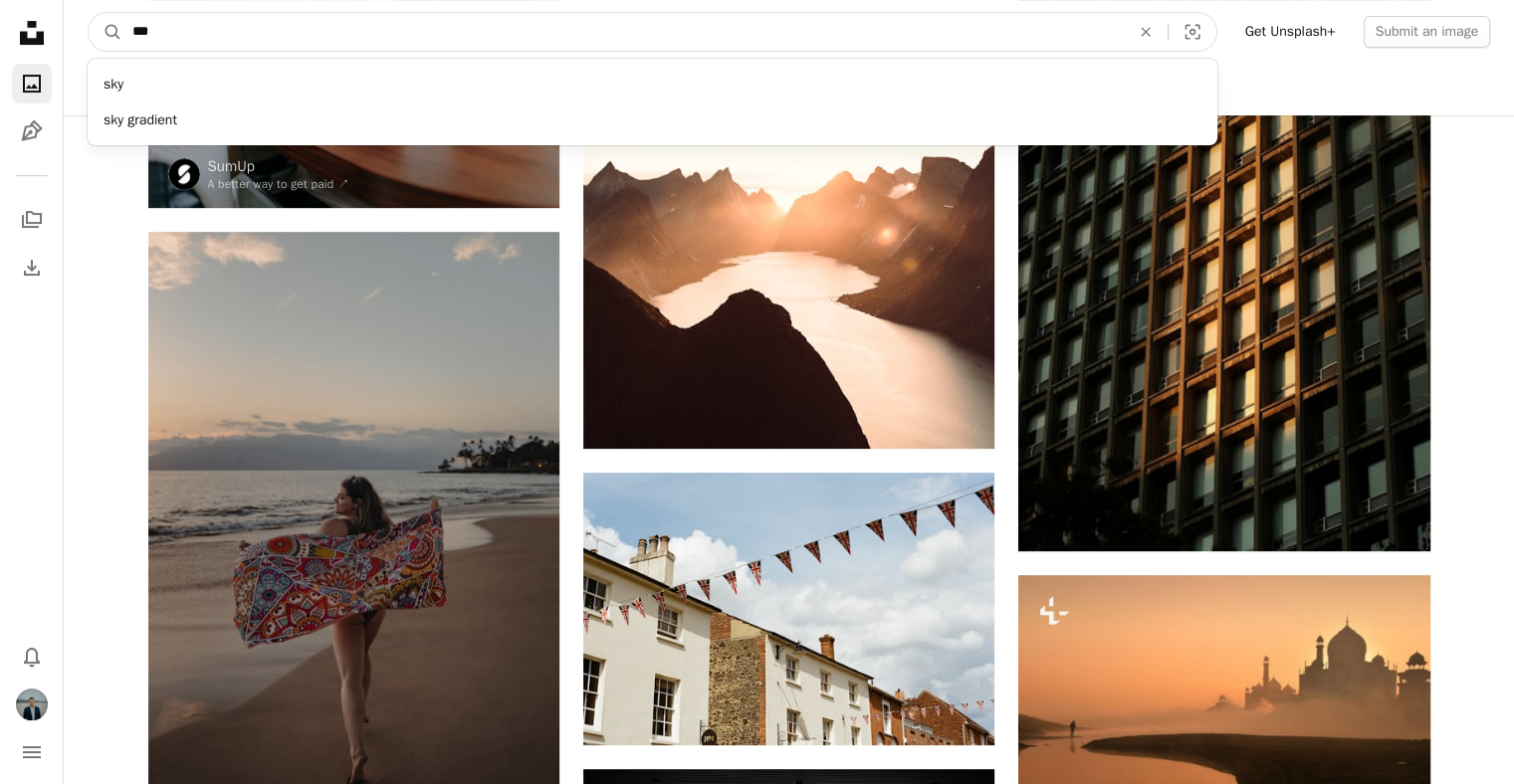 type on "***" 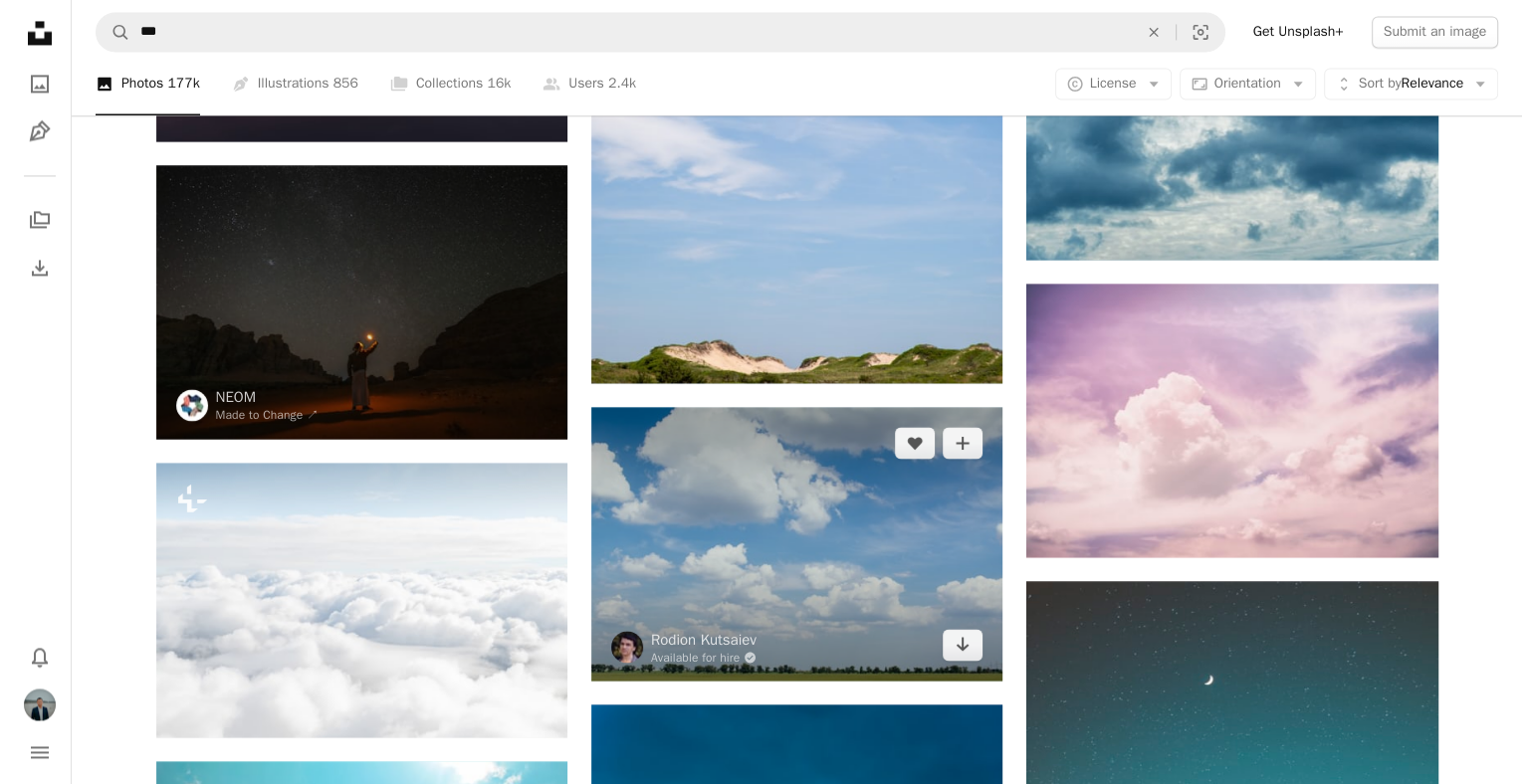 scroll, scrollTop: 3184, scrollLeft: 0, axis: vertical 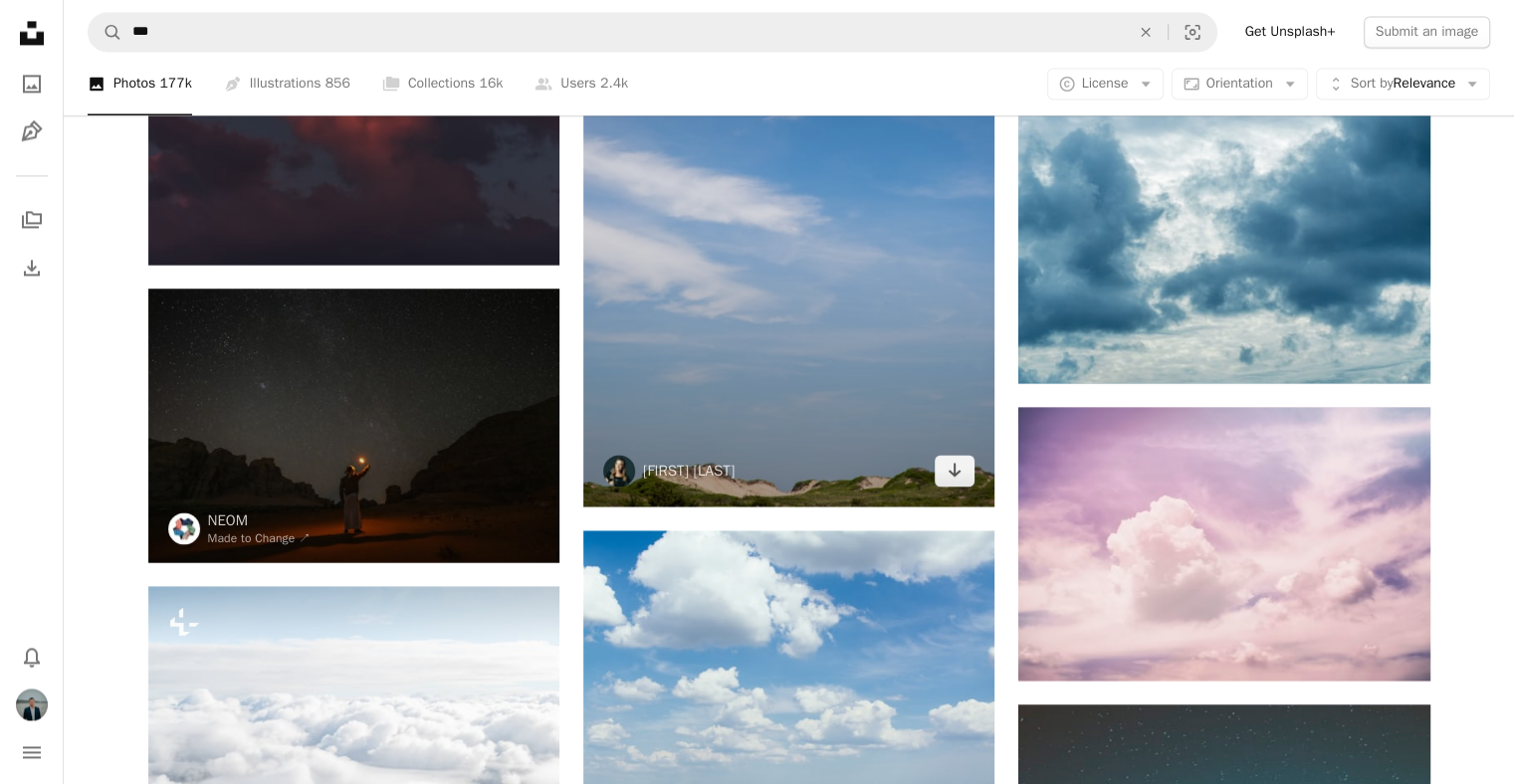 click at bounding box center [788, 198] 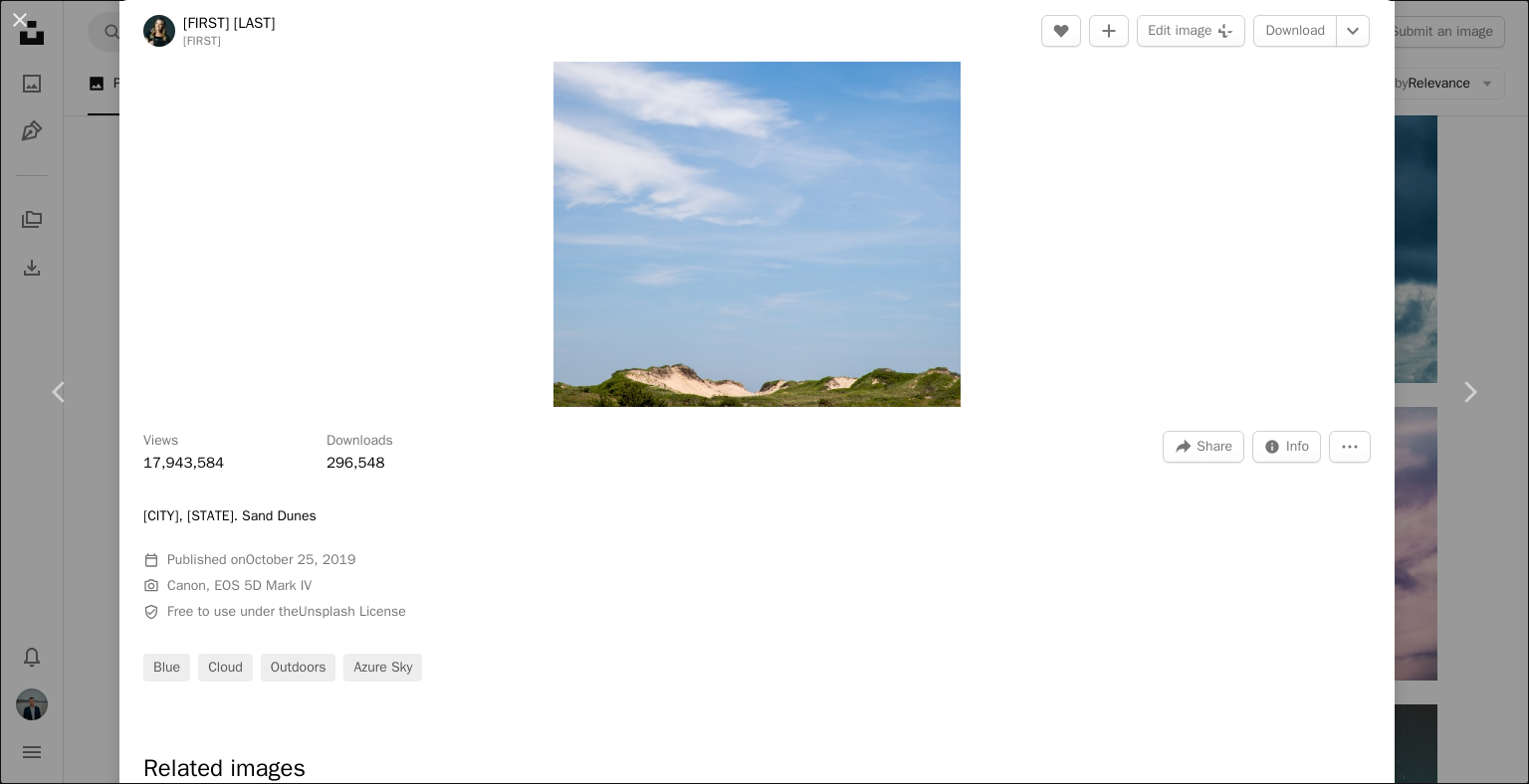scroll, scrollTop: 298, scrollLeft: 0, axis: vertical 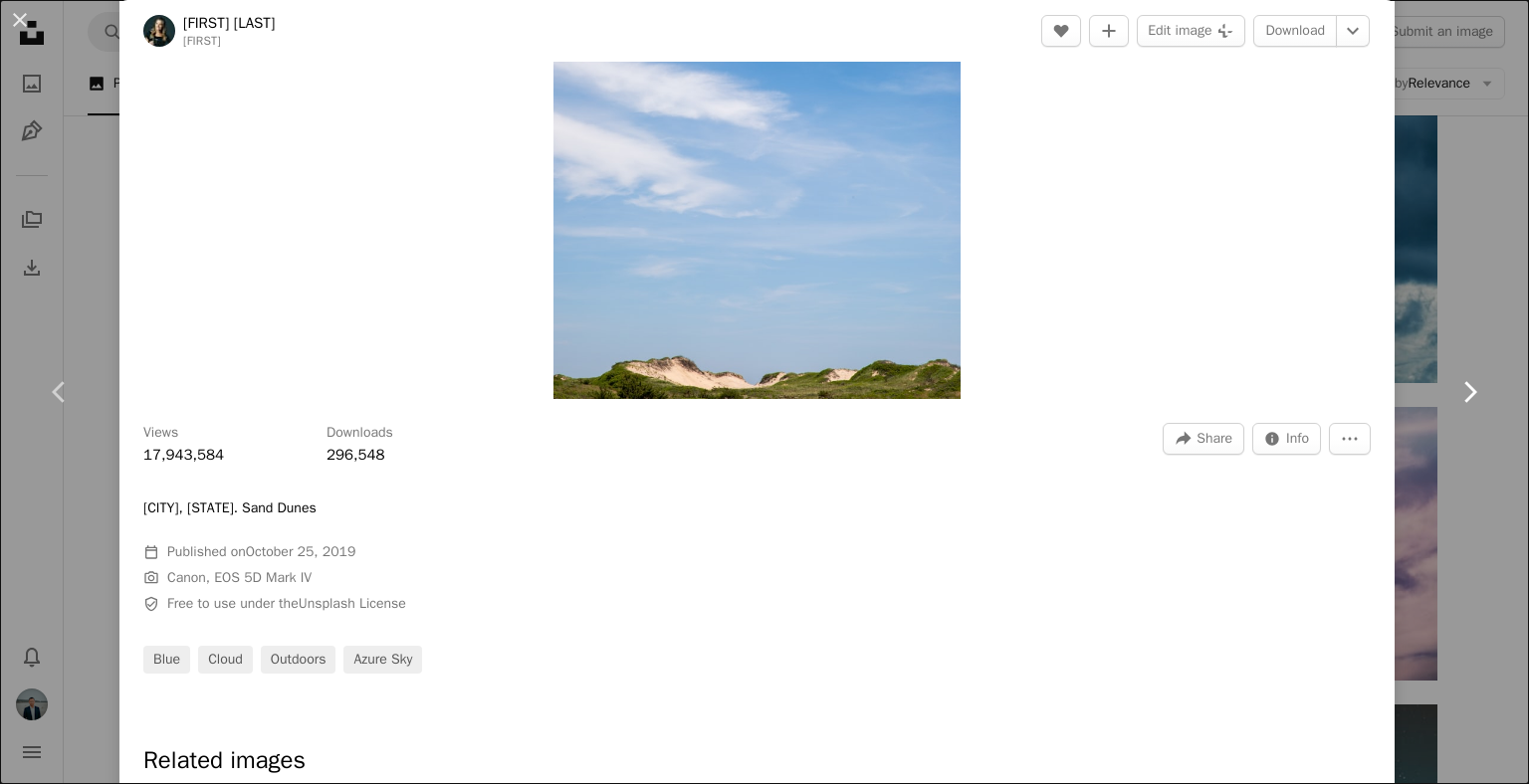 click on "Chevron right" 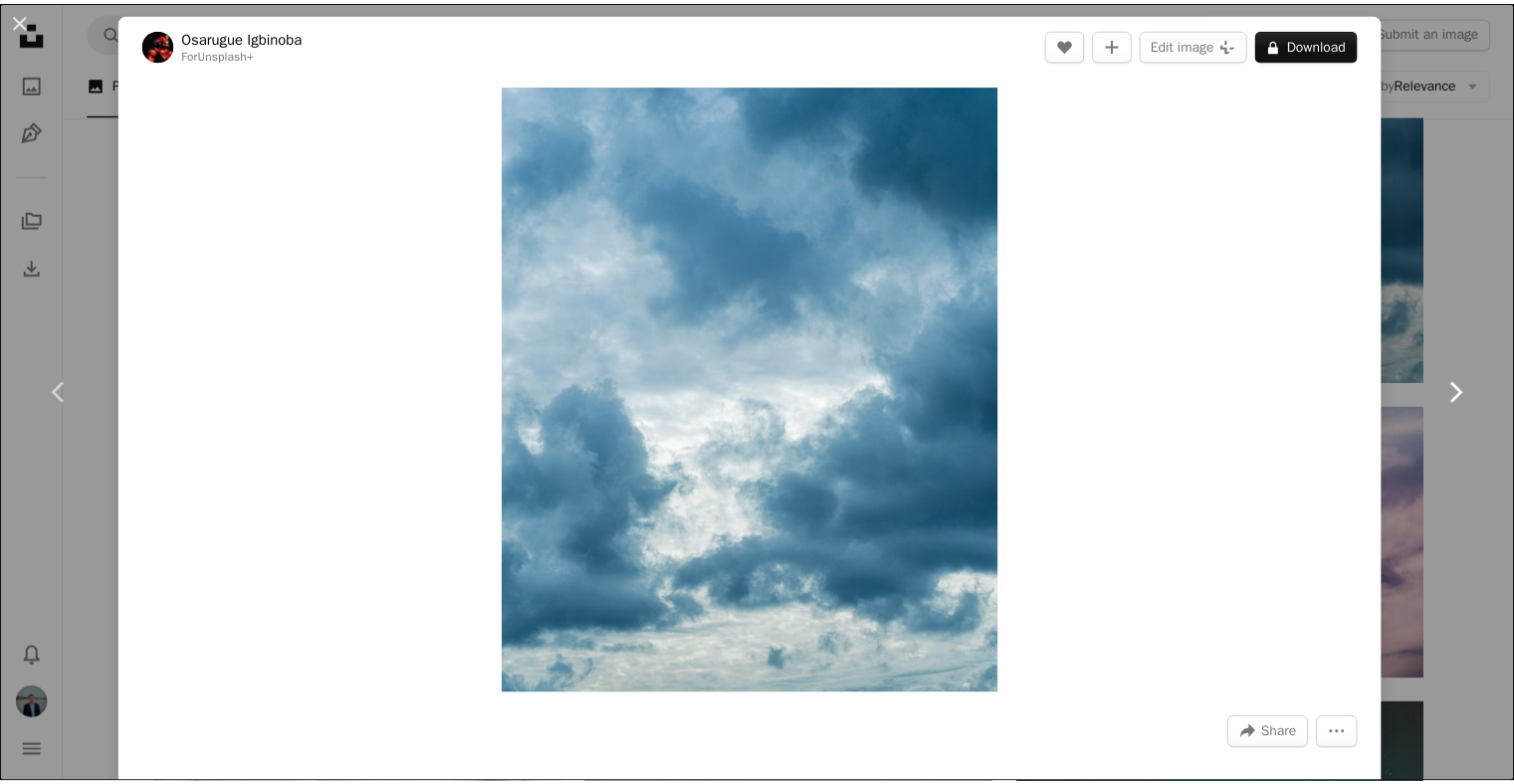 scroll, scrollTop: 0, scrollLeft: 0, axis: both 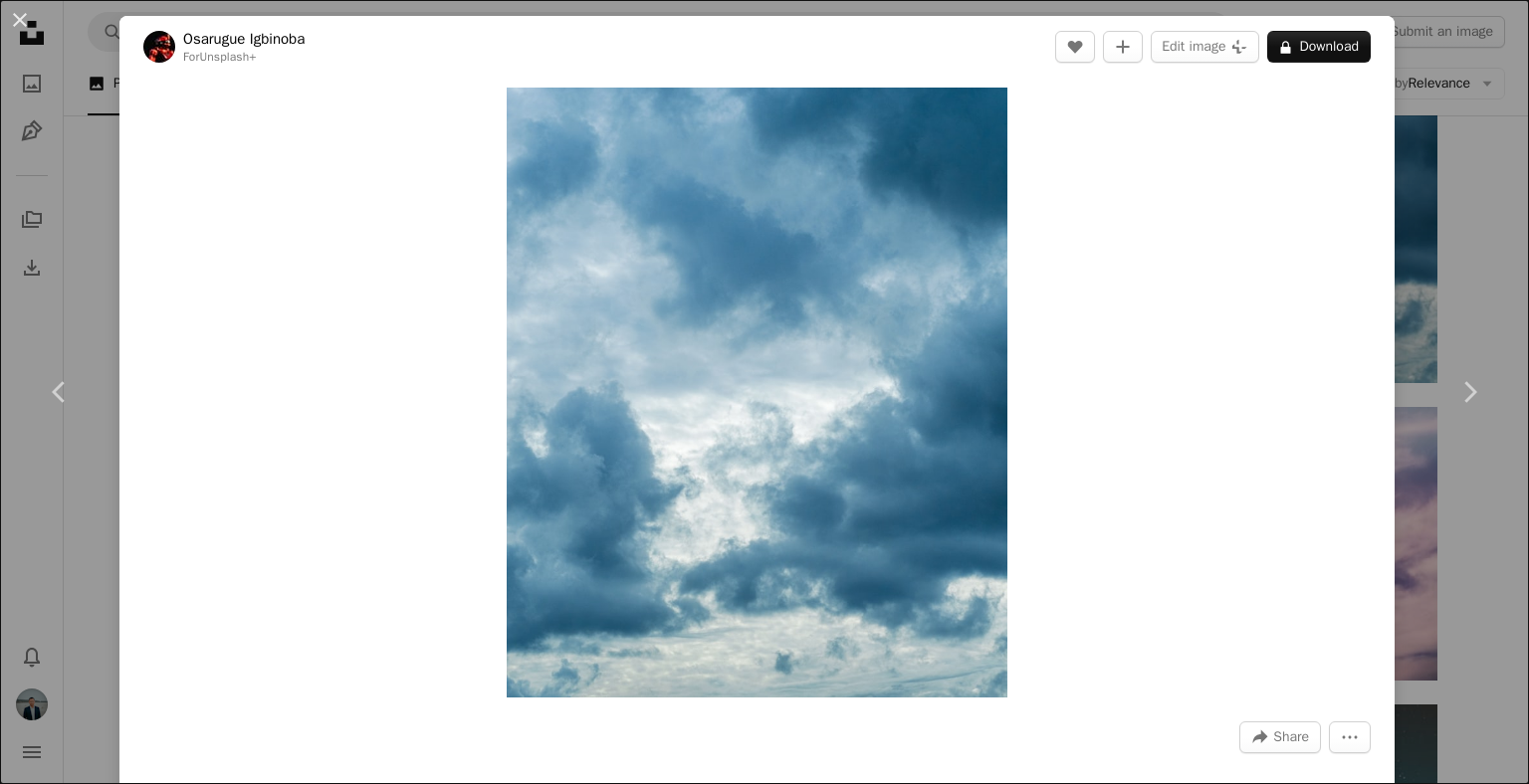 click on "An X shape Chevron left Chevron right Osarugue Igbinoba For  Unsplash+ A heart A plus sign Edit image   Plus sign for Unsplash+ A lock   Download Zoom in A forward-right arrow Share More Actions Calendar outlined Published on  November 6, 2022 Safety Licensed under the  Unsplash+ License wallpaper clouds cloudy sky sky cloud sun clouds night sky clouds azure sky plain sky sky alone himmel From this series Plus sign for Unsplash+ Related images Plus sign for Unsplash+ A heart A plus sign Nathan Anderson For  Unsplash+ A lock   Download Plus sign for Unsplash+ A heart A plus sign Nathan Anderson For  Unsplash+ A lock   Download Plus sign for Unsplash+ A heart A plus sign Nathan Anderson For  Unsplash+ A lock   Download Plus sign for Unsplash+ A heart A plus sign Annie Spratt For  Unsplash+ A lock   Download Plus sign for Unsplash+ A heart A plus sign Joshua Earle For  Unsplash+ A lock   Download Plus sign for Unsplash+ A heart A plus sign Annie Spratt For  Unsplash+ A lock   Download" at bounding box center [764, 392] 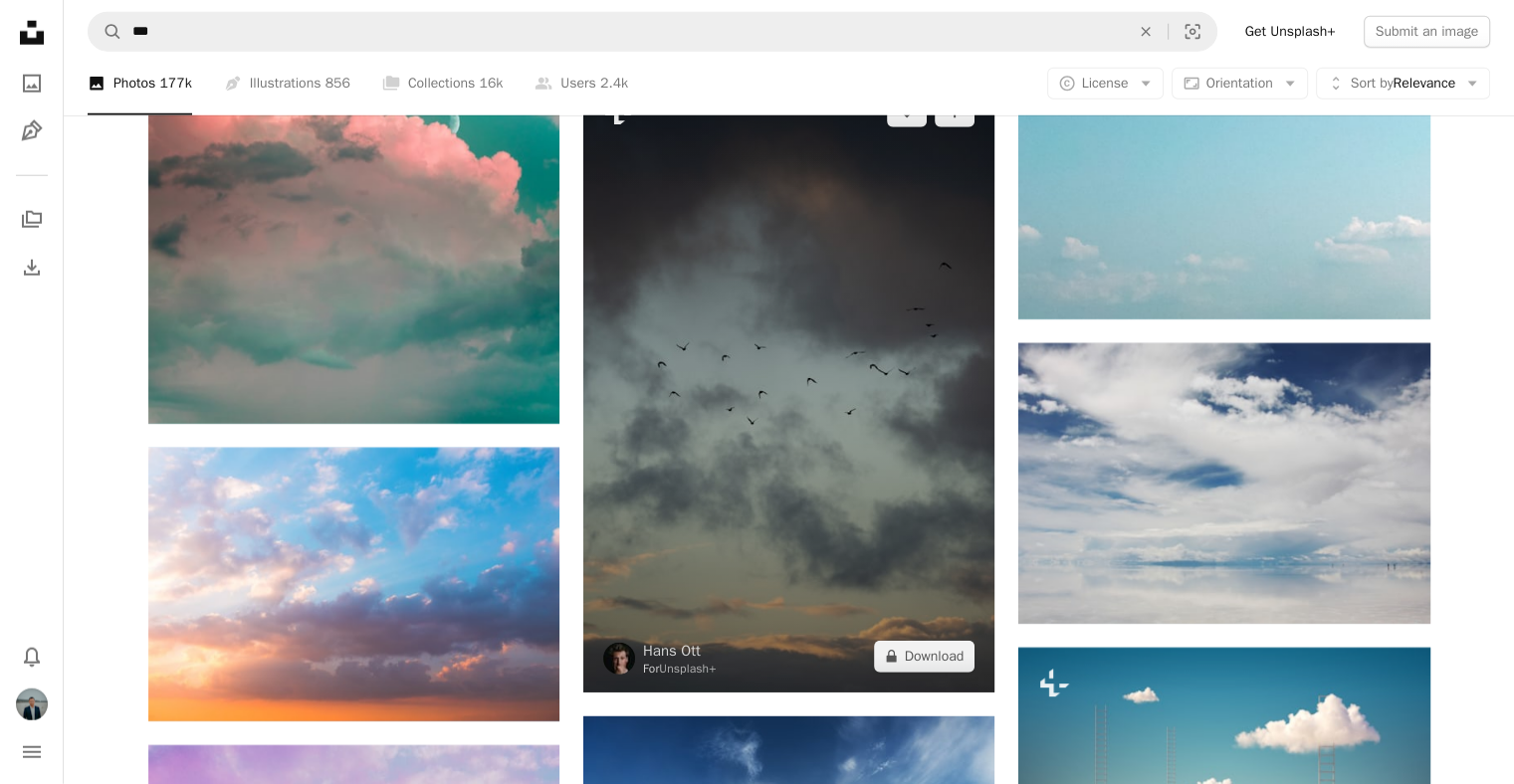 scroll, scrollTop: 13034, scrollLeft: 0, axis: vertical 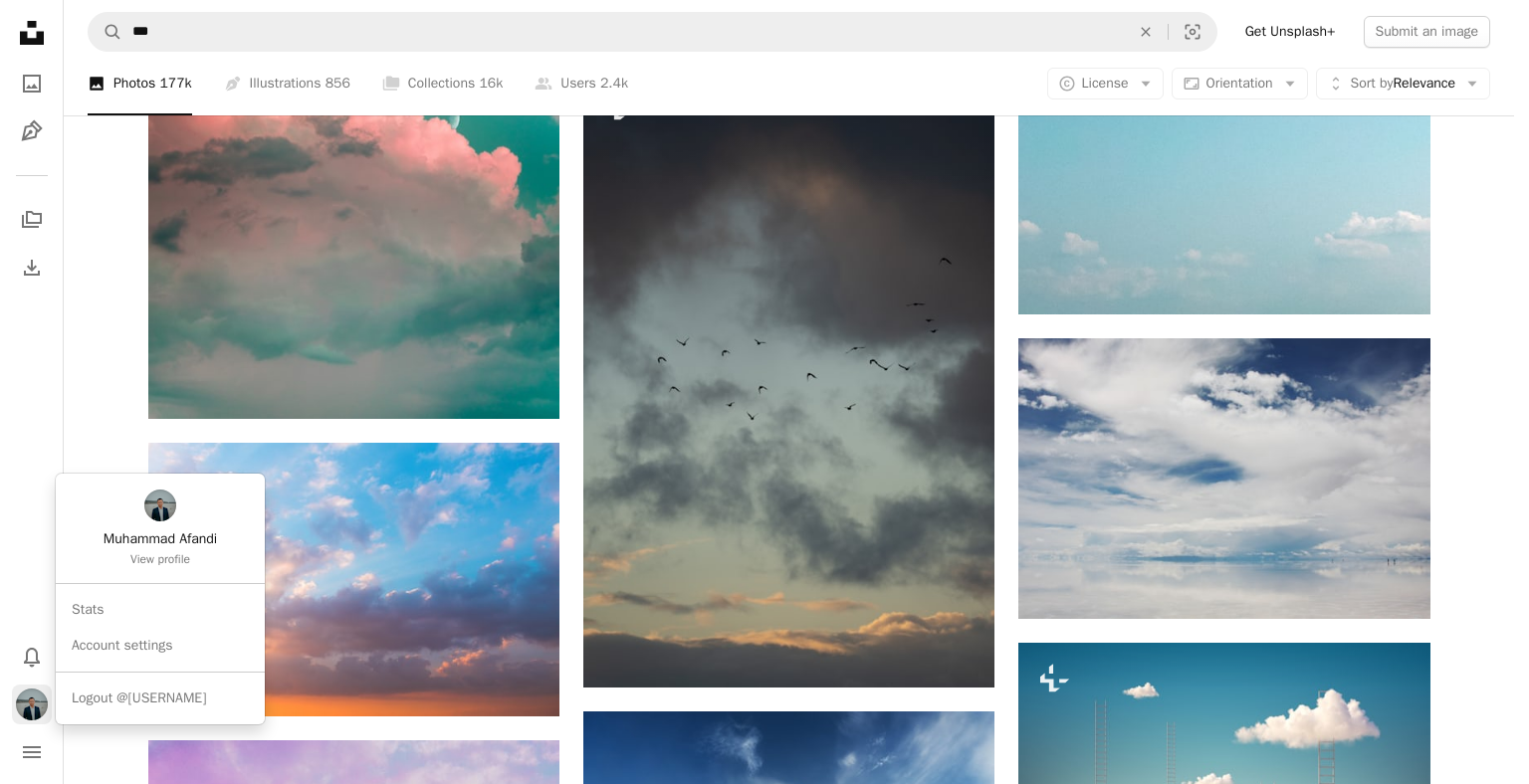 click at bounding box center [32, 704] 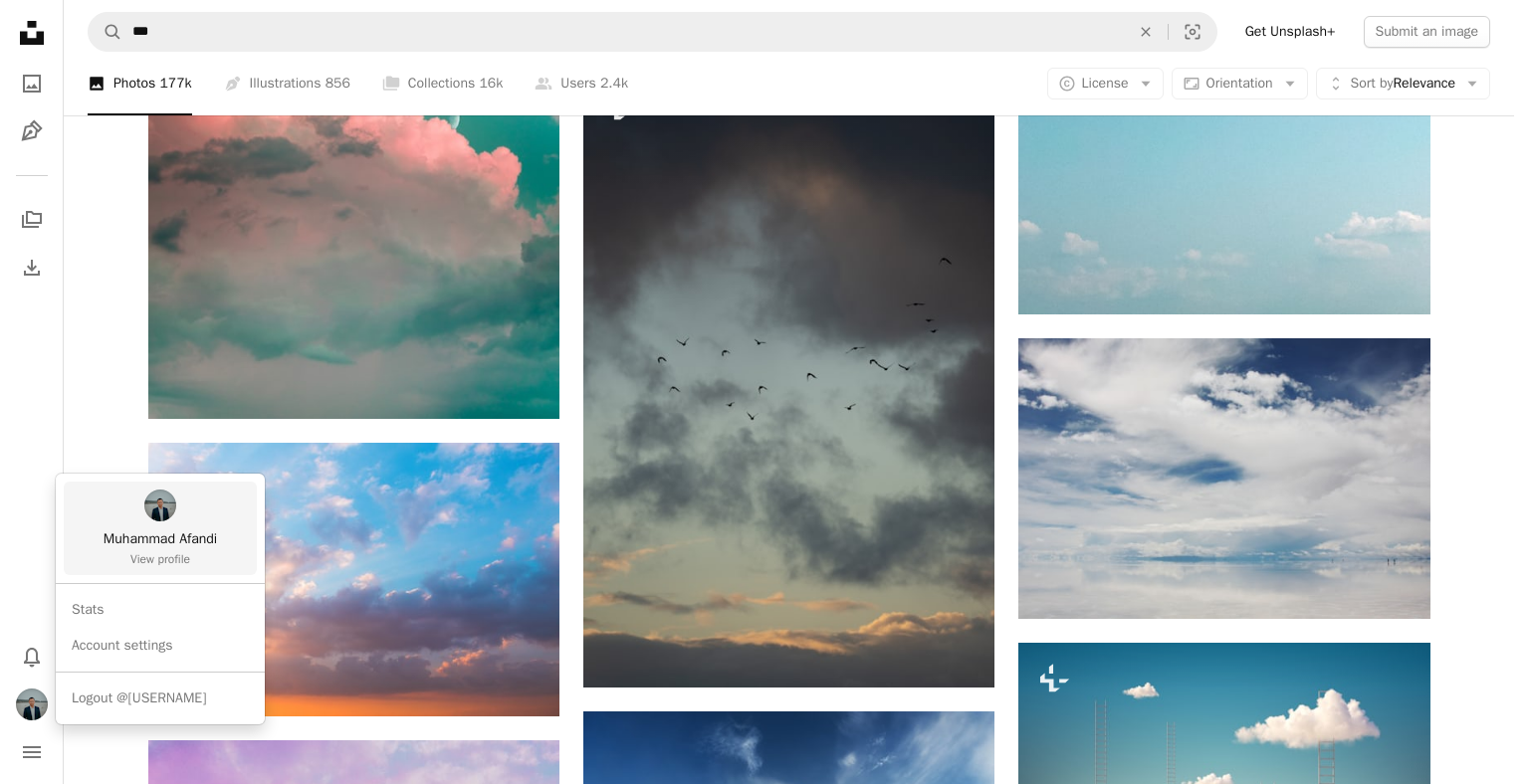click on "Muhammad Afandi View profile" at bounding box center (160, 528) 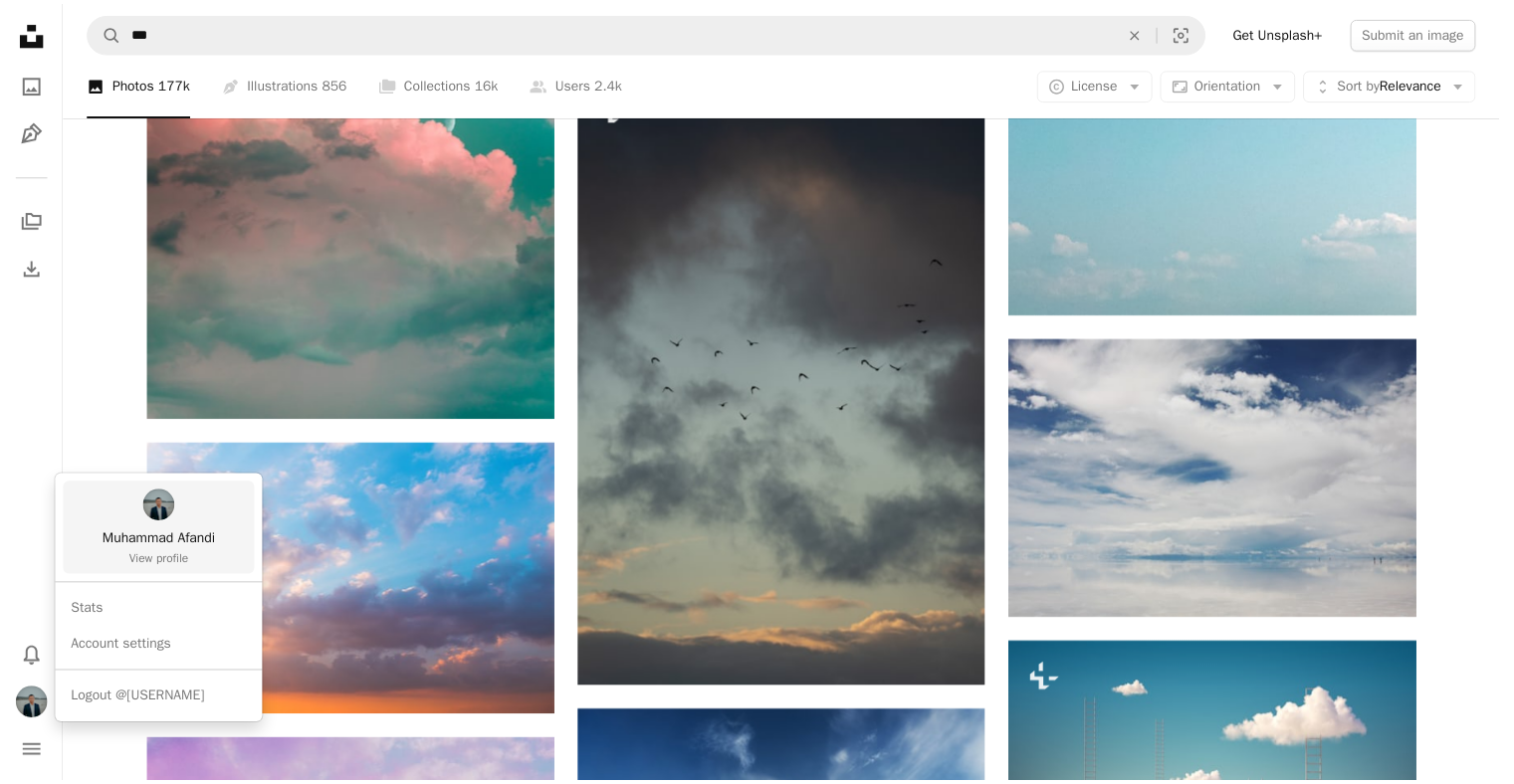 scroll, scrollTop: 13034, scrollLeft: 0, axis: vertical 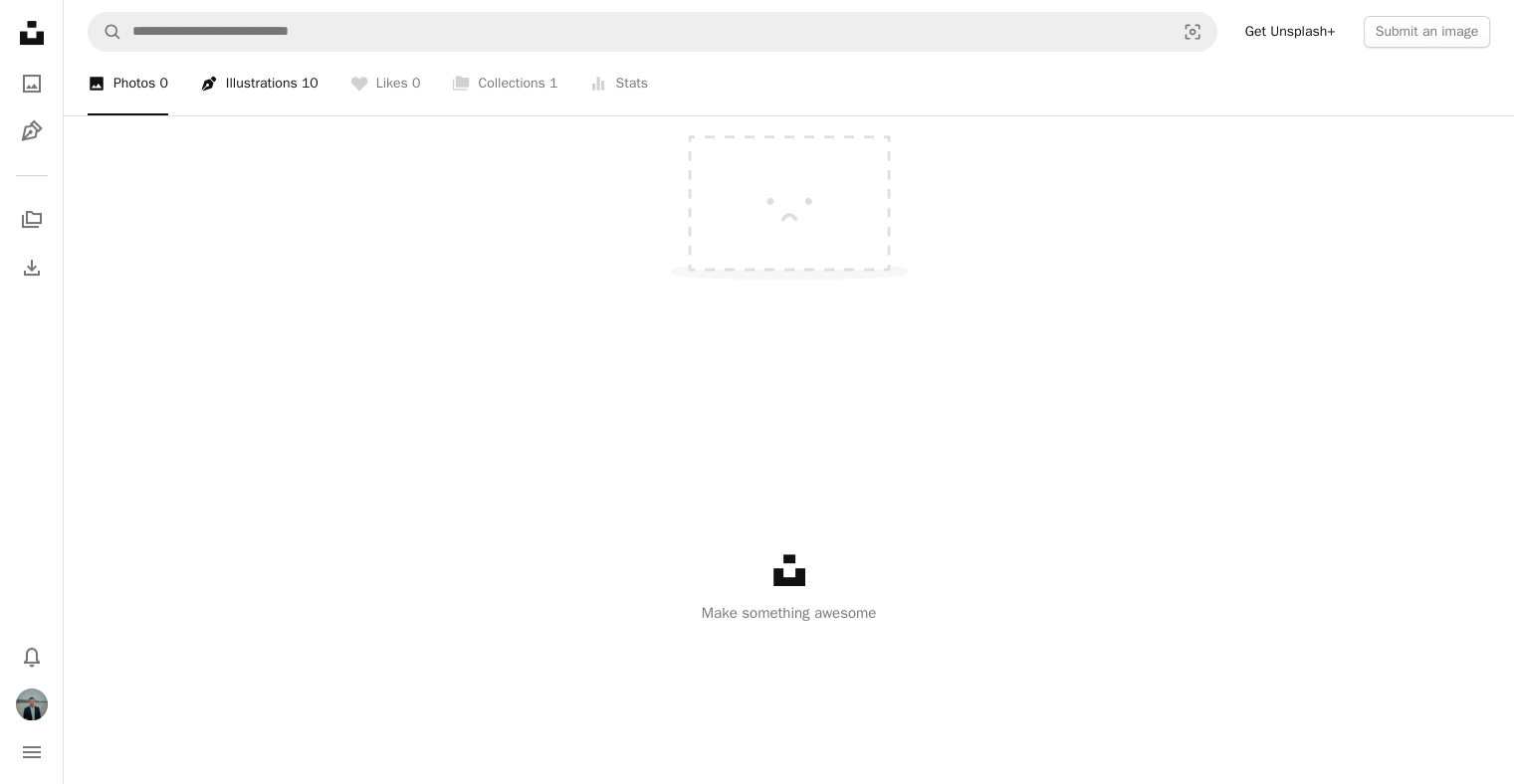click on "Pen Tool Illustrations   10" at bounding box center (259, 84) 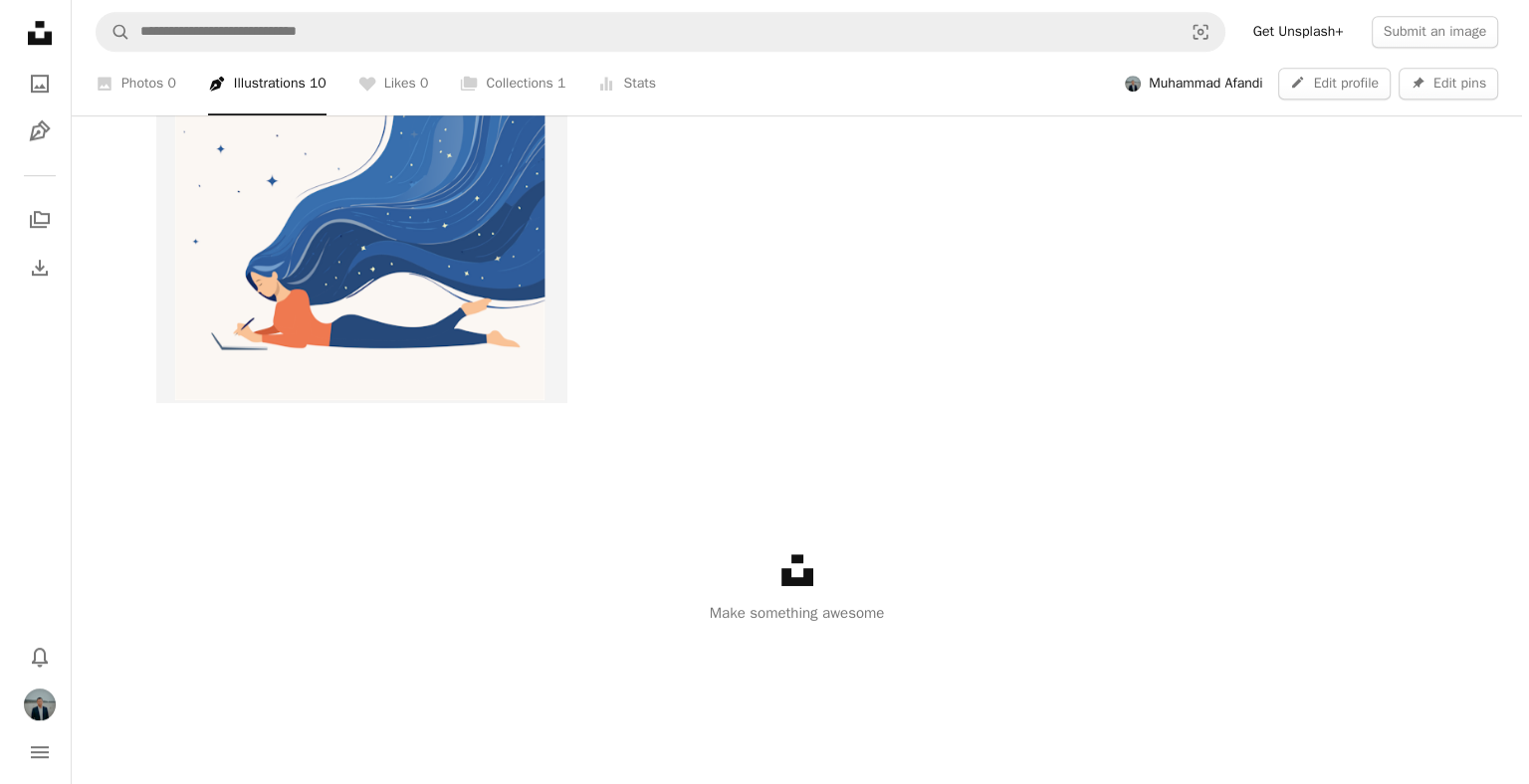 scroll, scrollTop: 895, scrollLeft: 0, axis: vertical 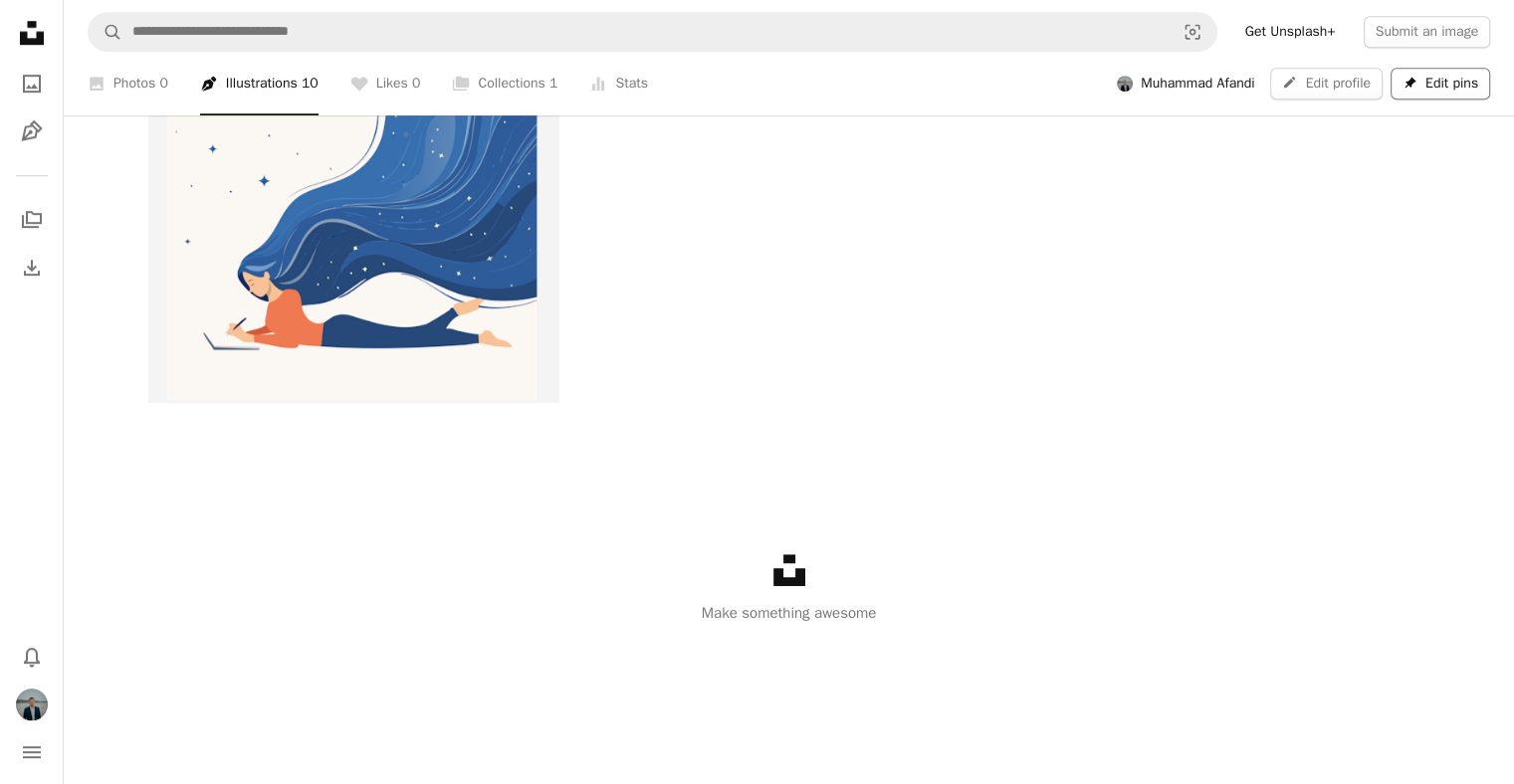 click on "Pin Edit pins" at bounding box center (1440, 84) 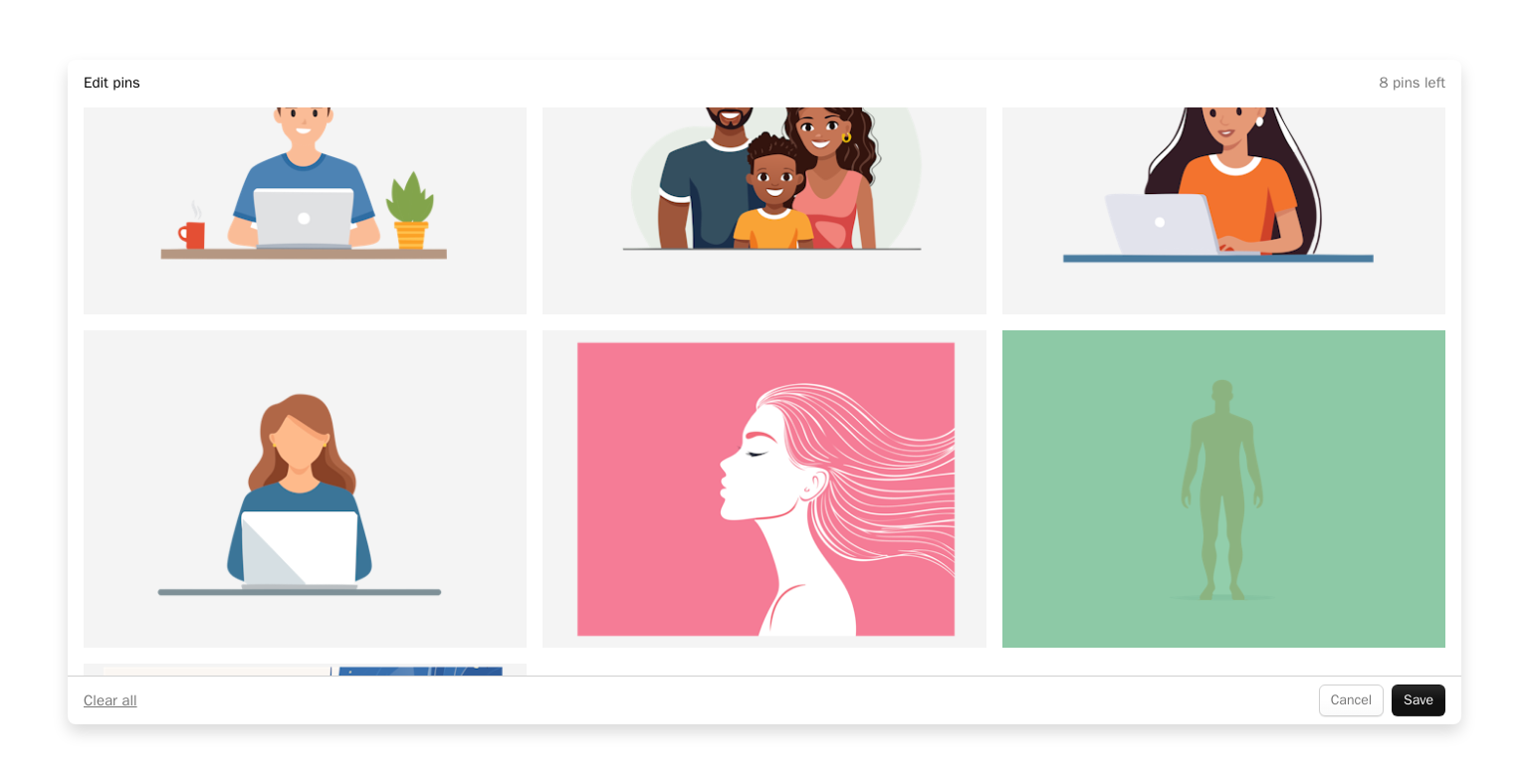 scroll, scrollTop: 696, scrollLeft: 0, axis: vertical 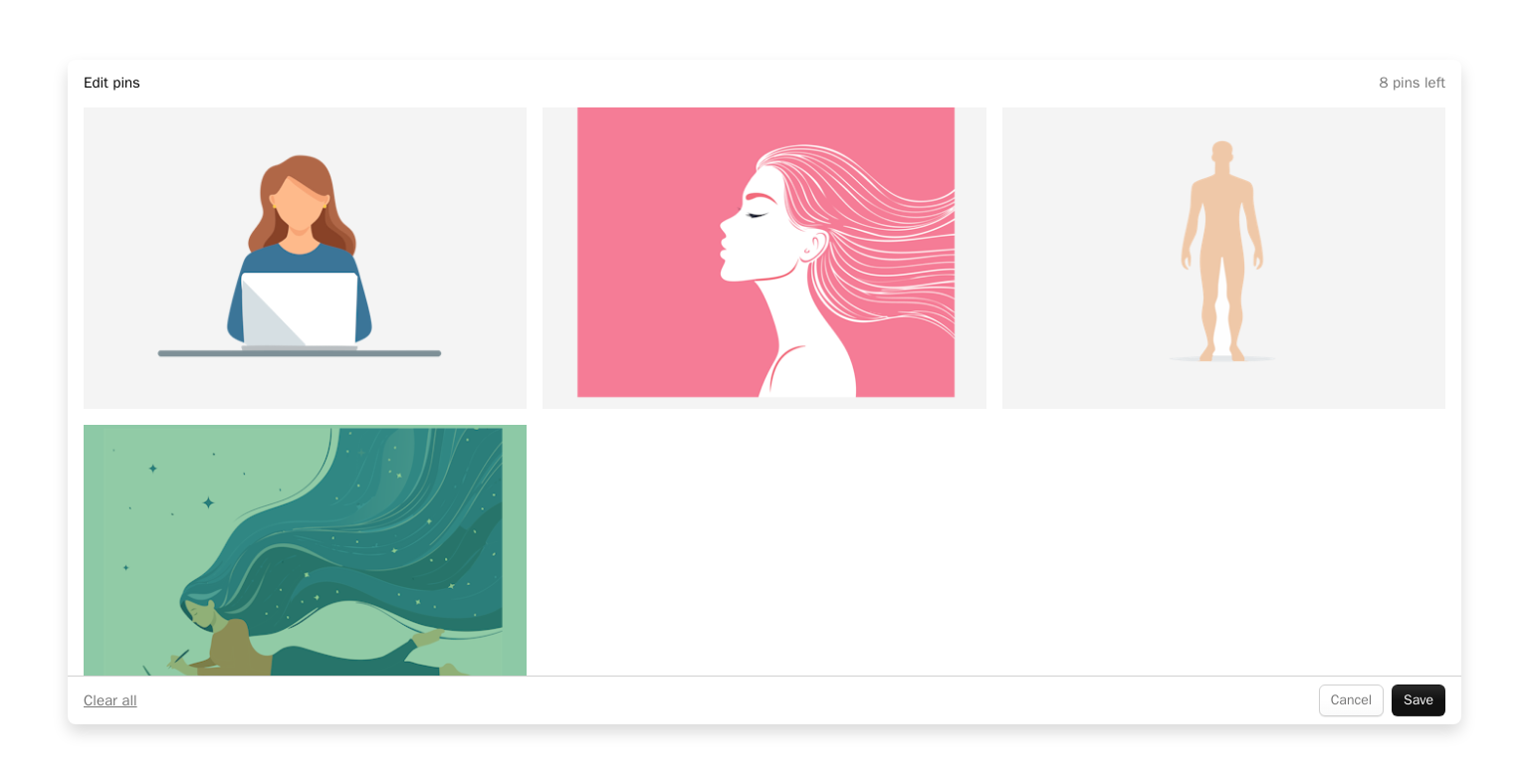 click at bounding box center (305, 583) 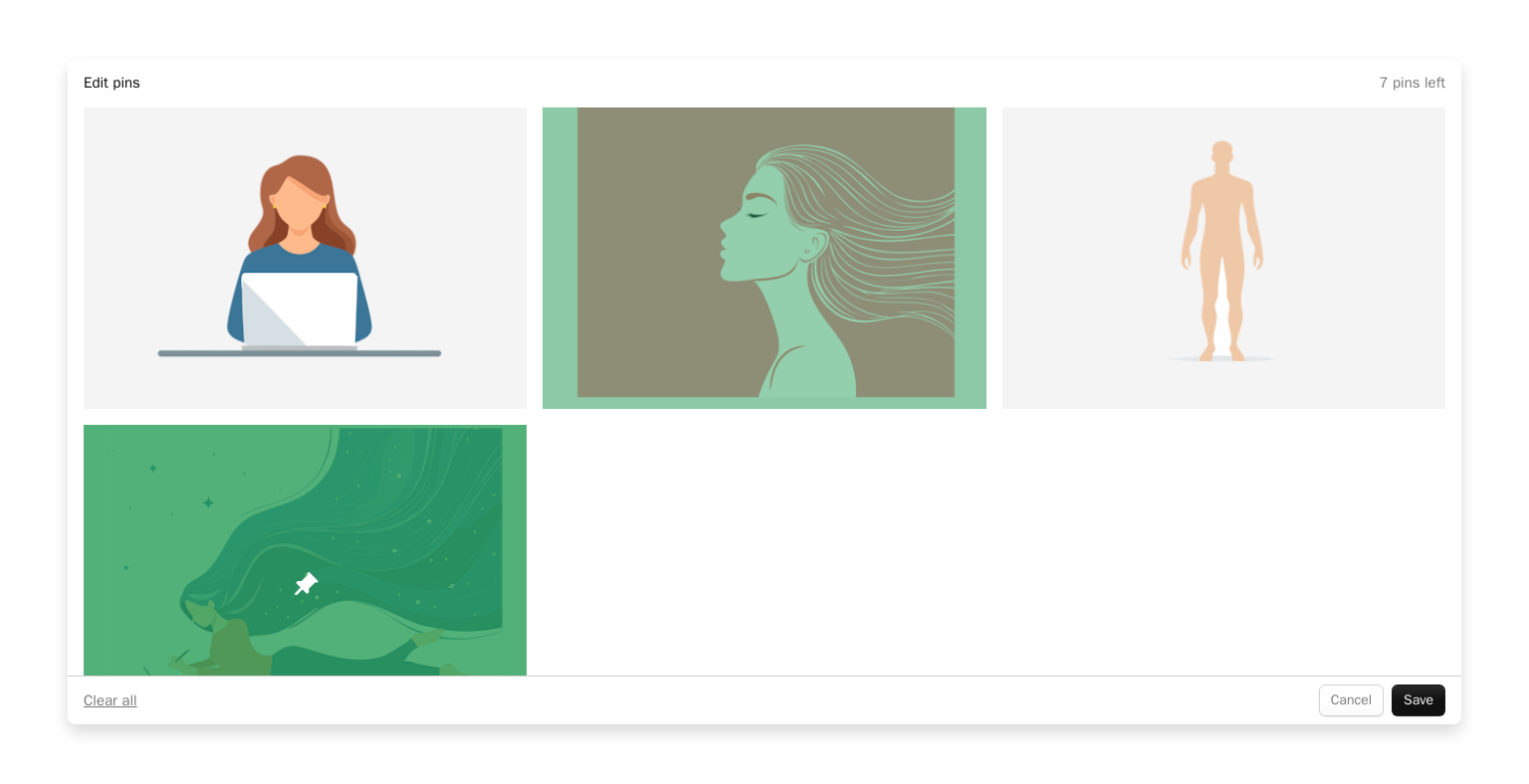 click at bounding box center (764, 250) 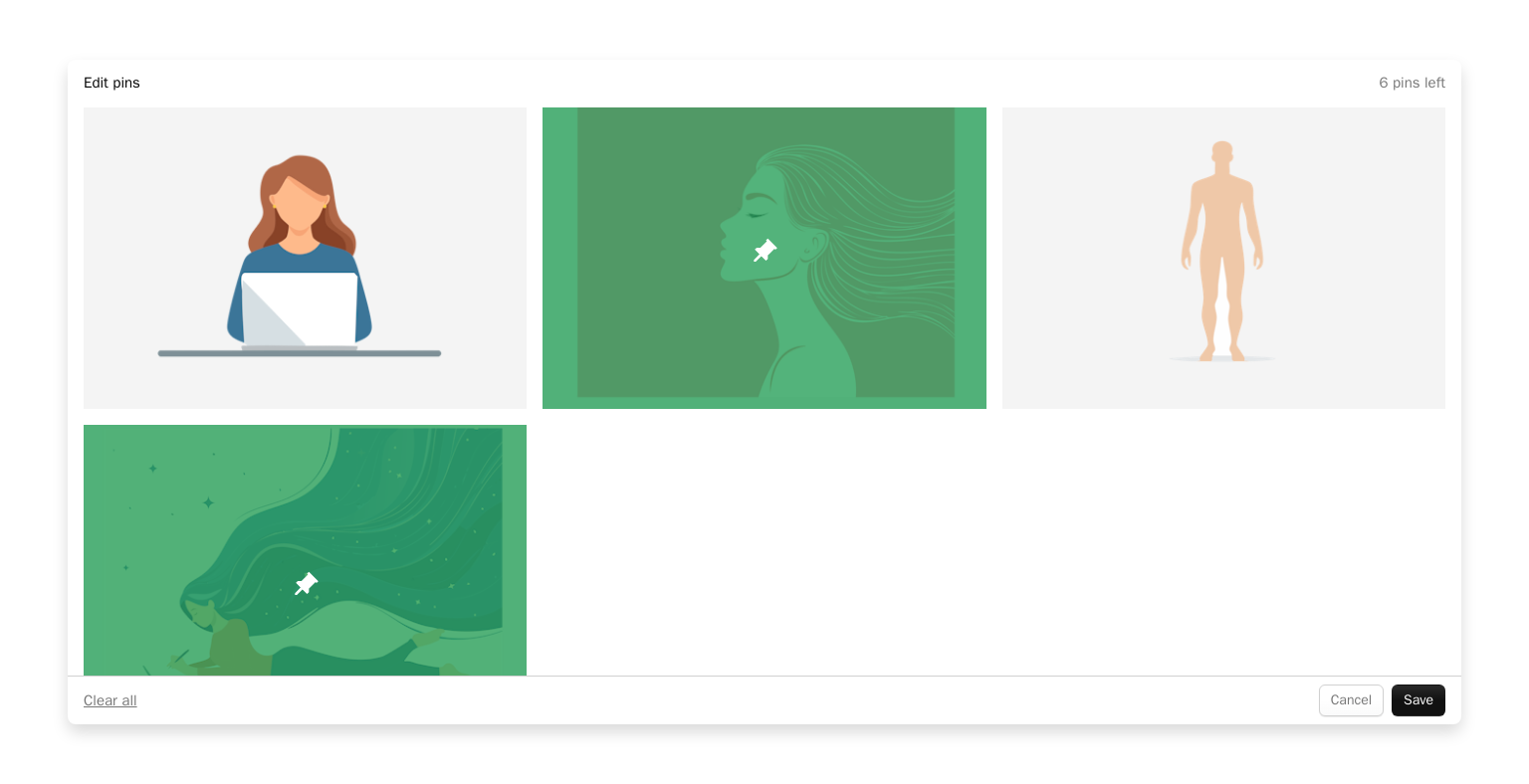 click at bounding box center (764, 250) 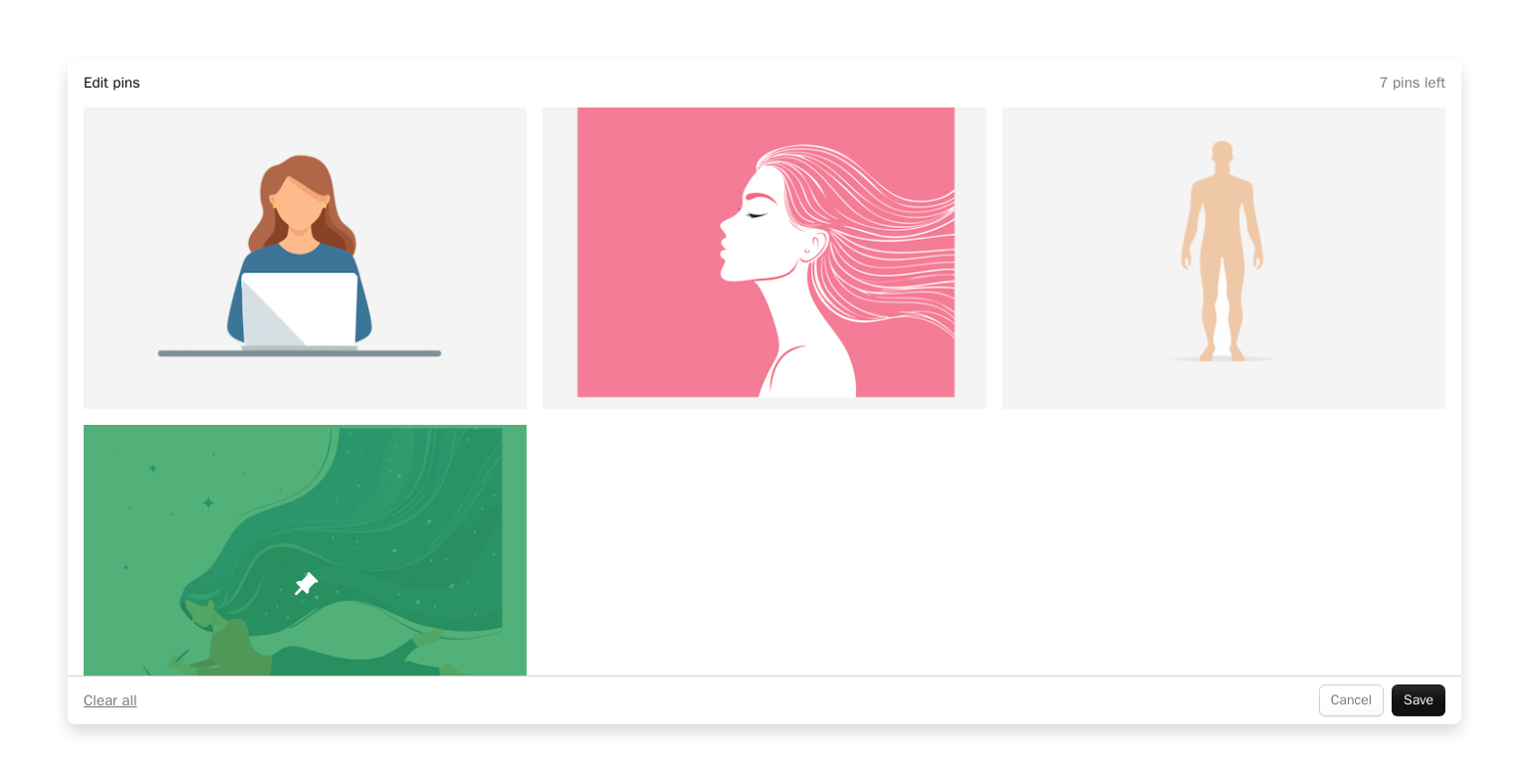 click at bounding box center [305, 583] 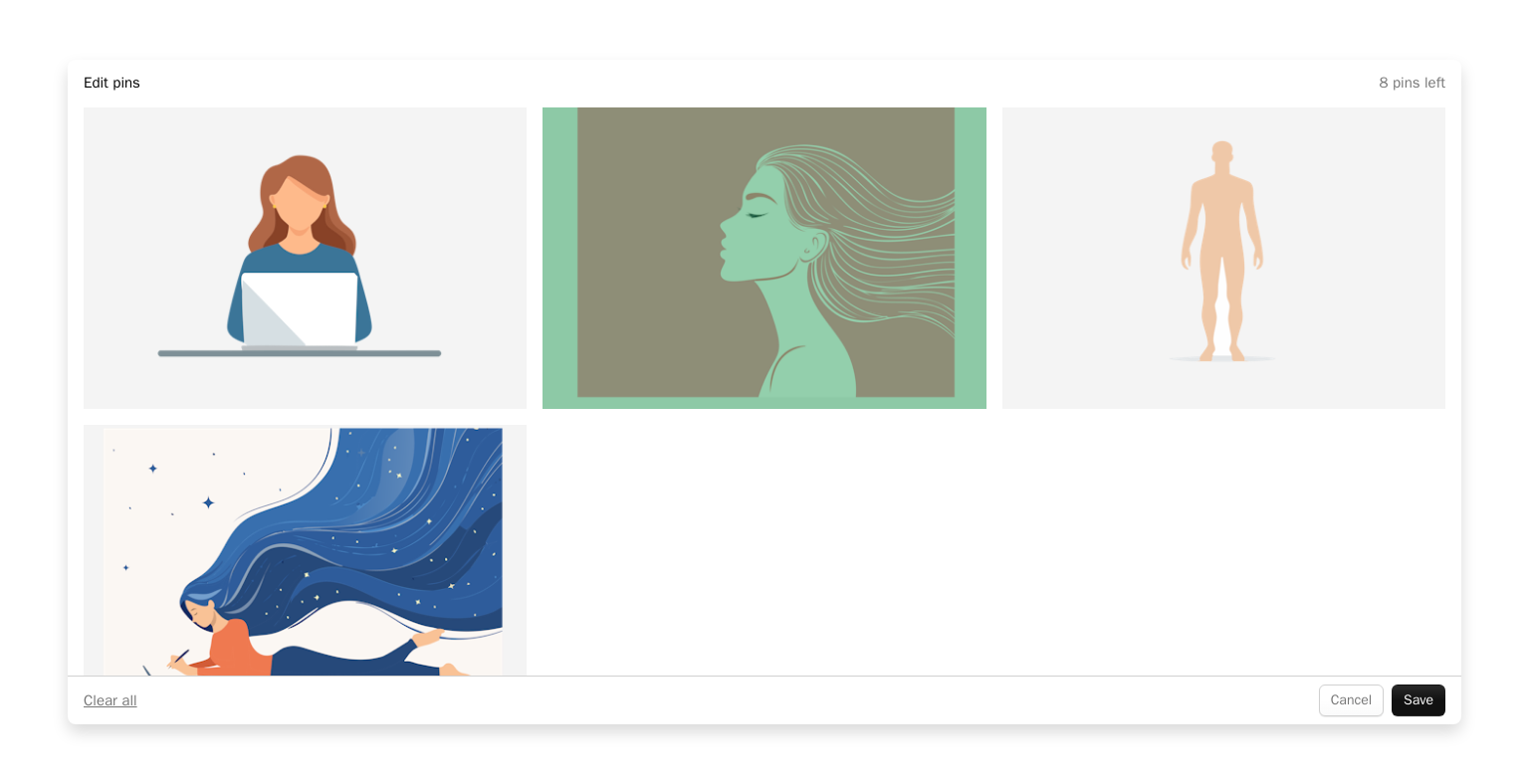 click at bounding box center (764, 250) 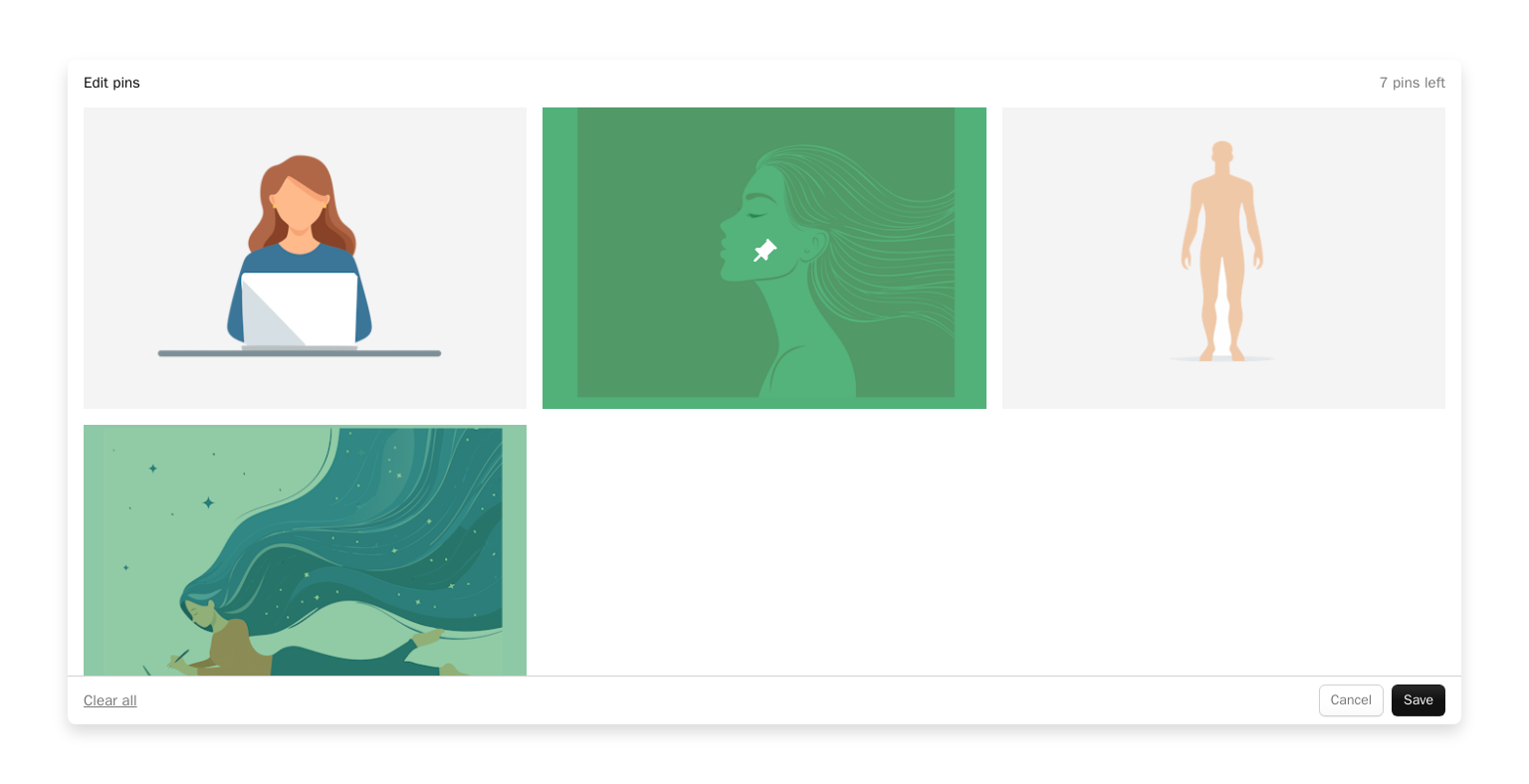 click at bounding box center (305, 583) 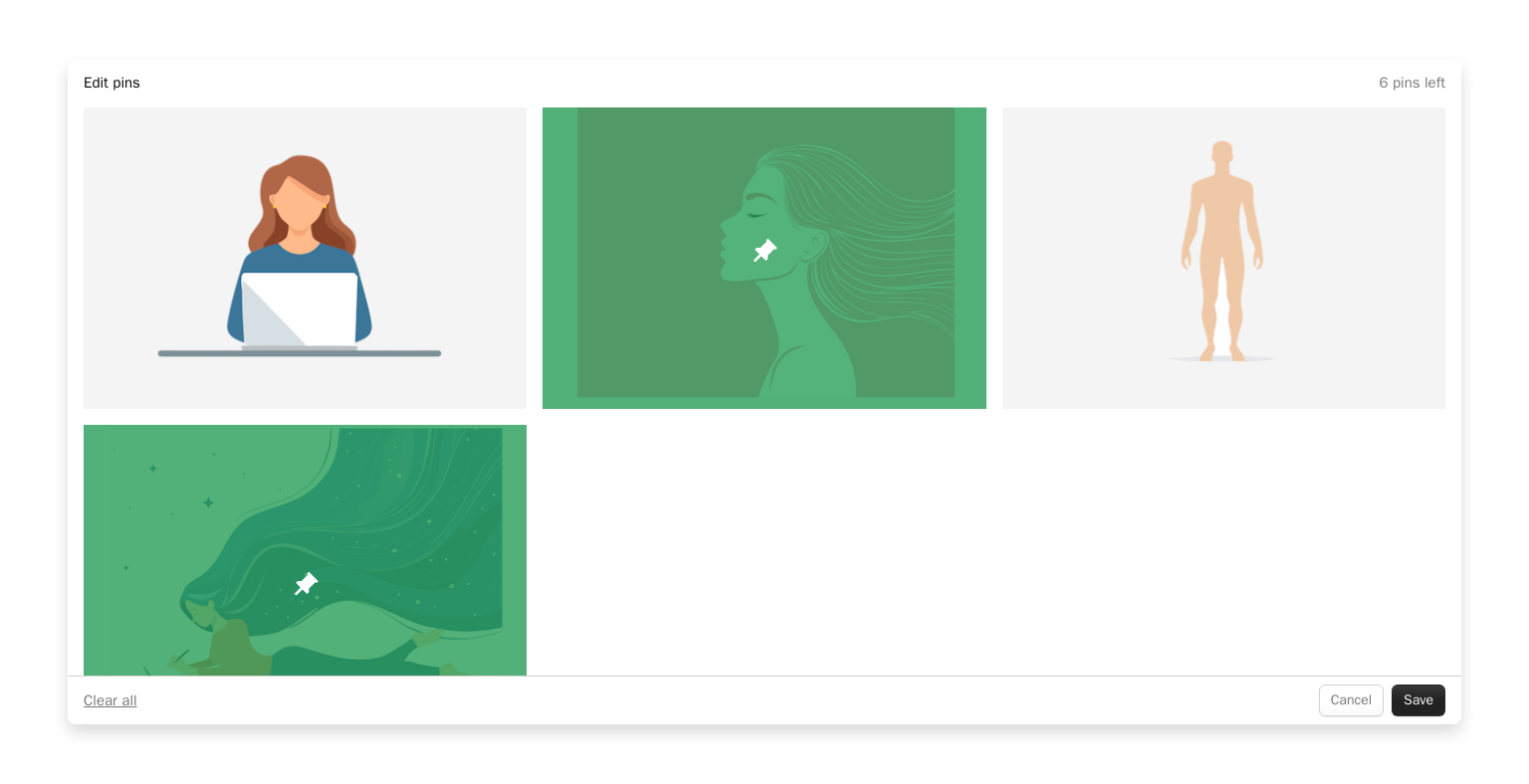 click on "Save" at bounding box center (1419, 700) 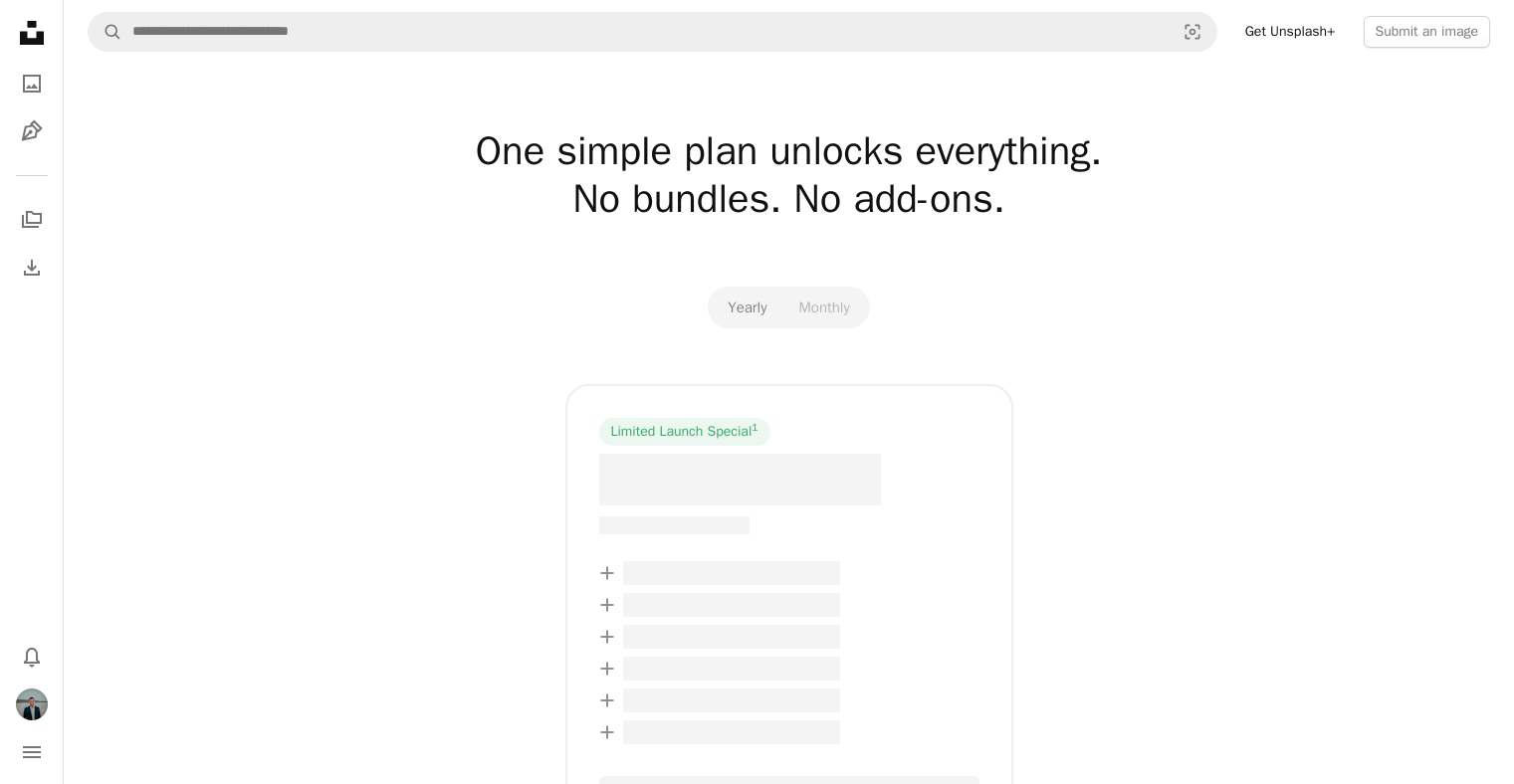 scroll, scrollTop: 0, scrollLeft: 0, axis: both 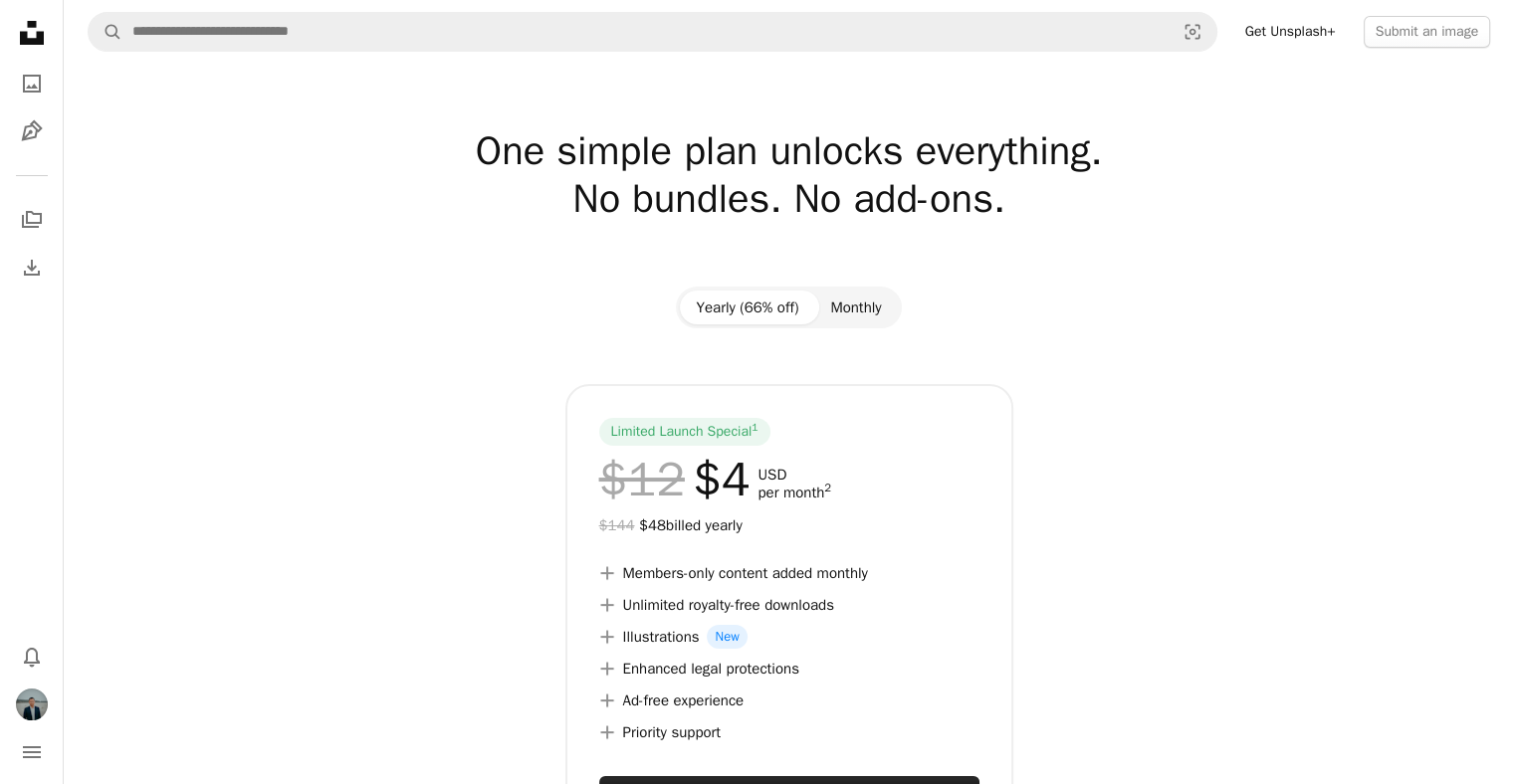 click on "Monthly" at bounding box center (855, 307) 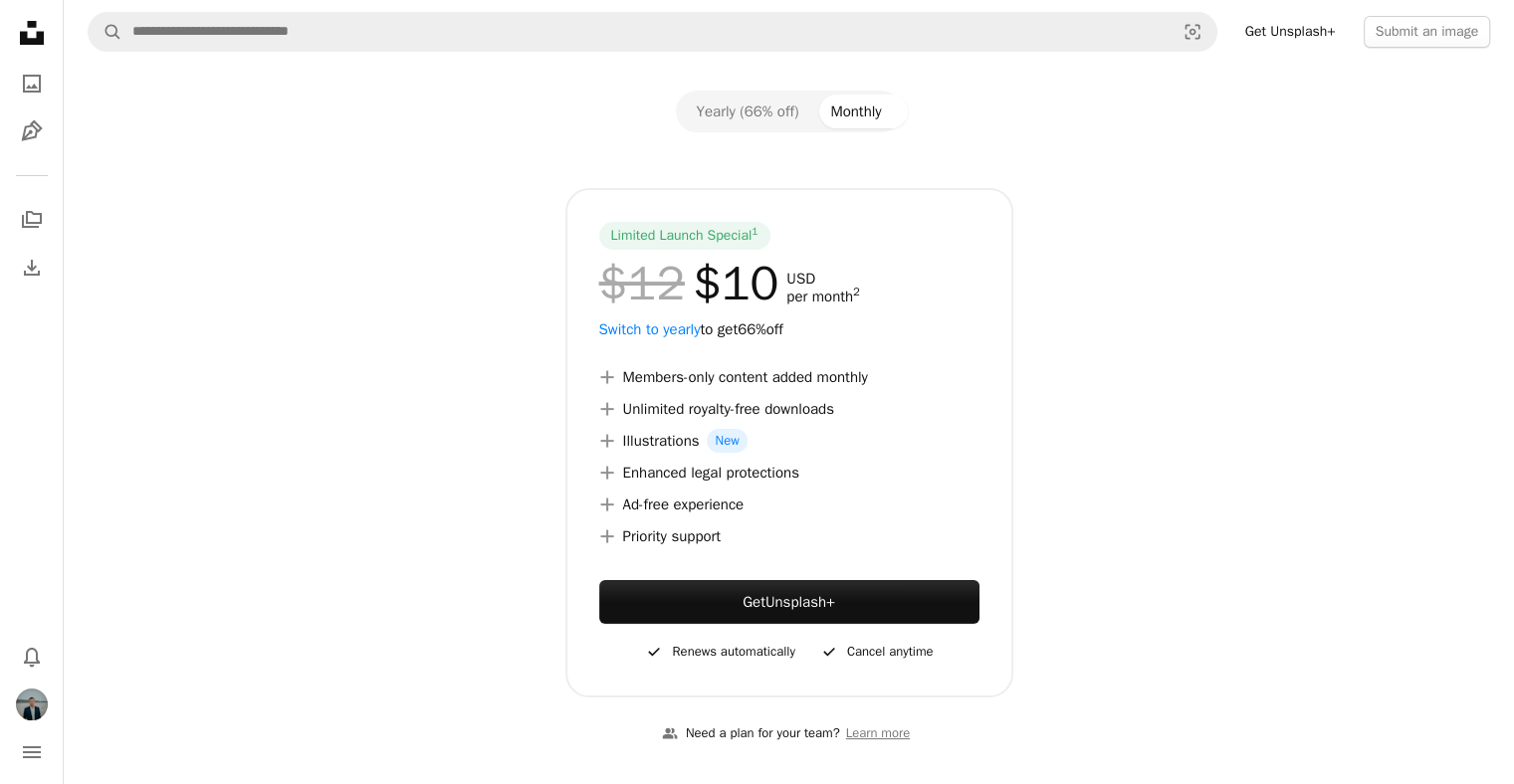 scroll, scrollTop: 199, scrollLeft: 0, axis: vertical 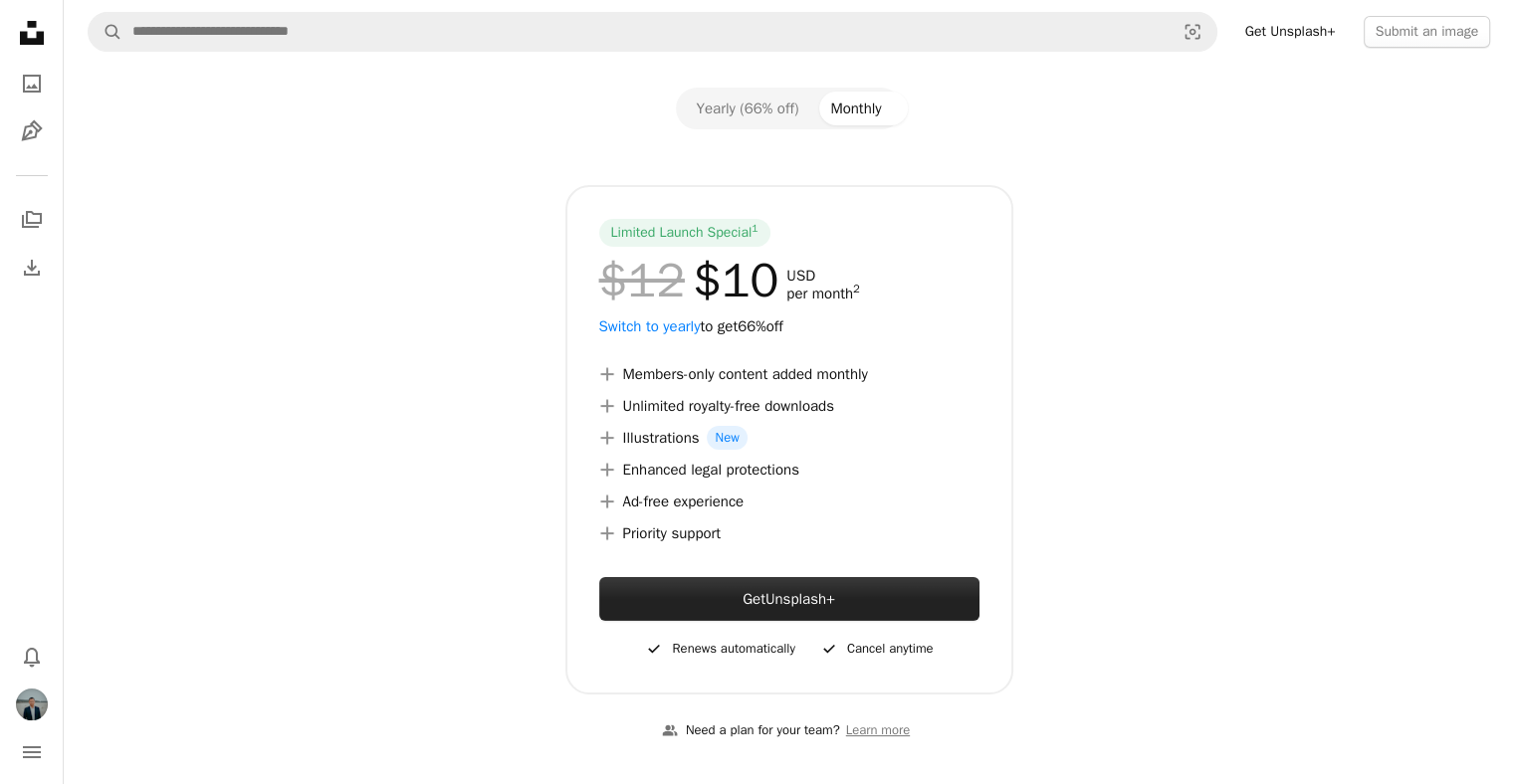click on "Get  Unsplash+" at bounding box center [789, 599] 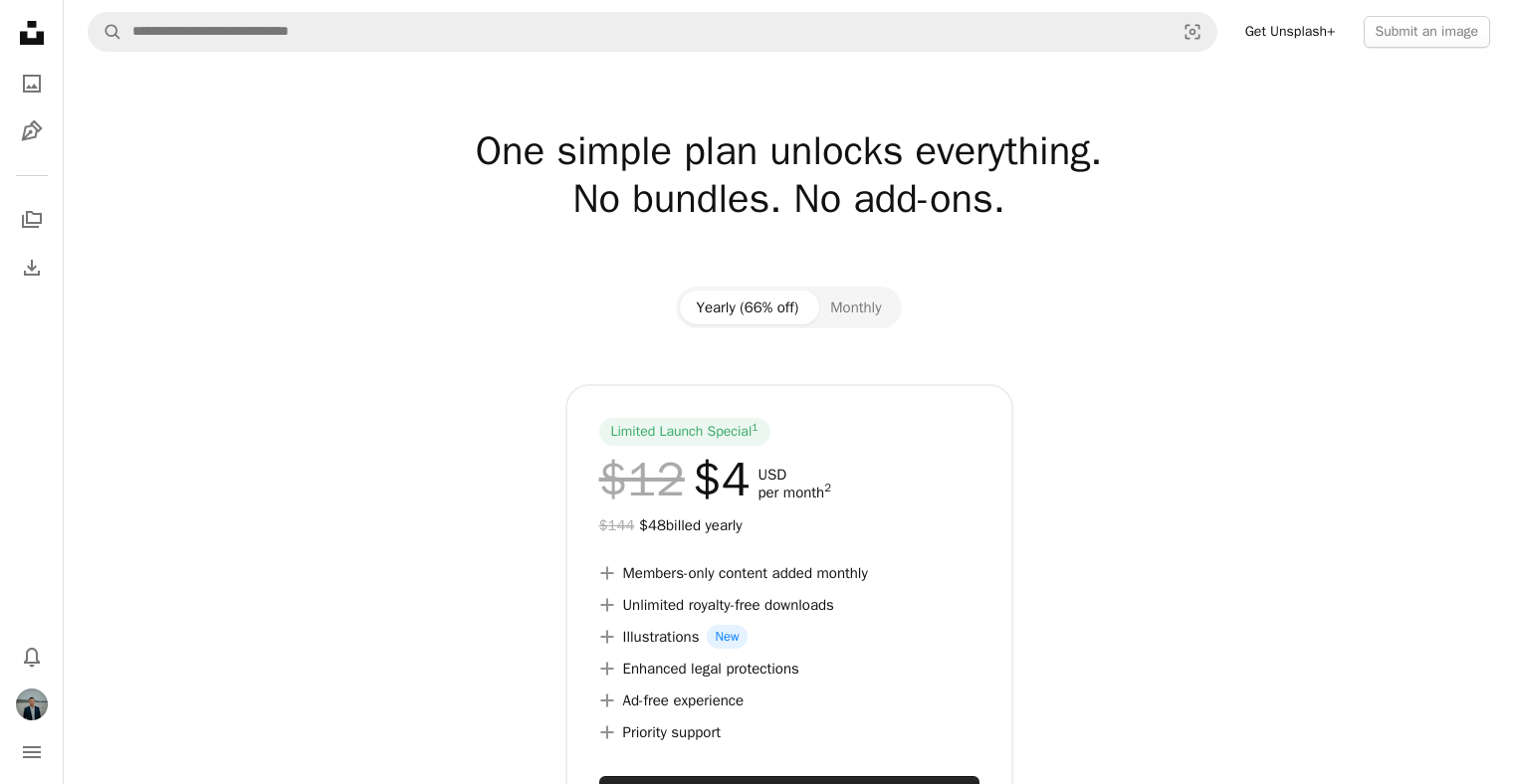 scroll, scrollTop: 0, scrollLeft: 0, axis: both 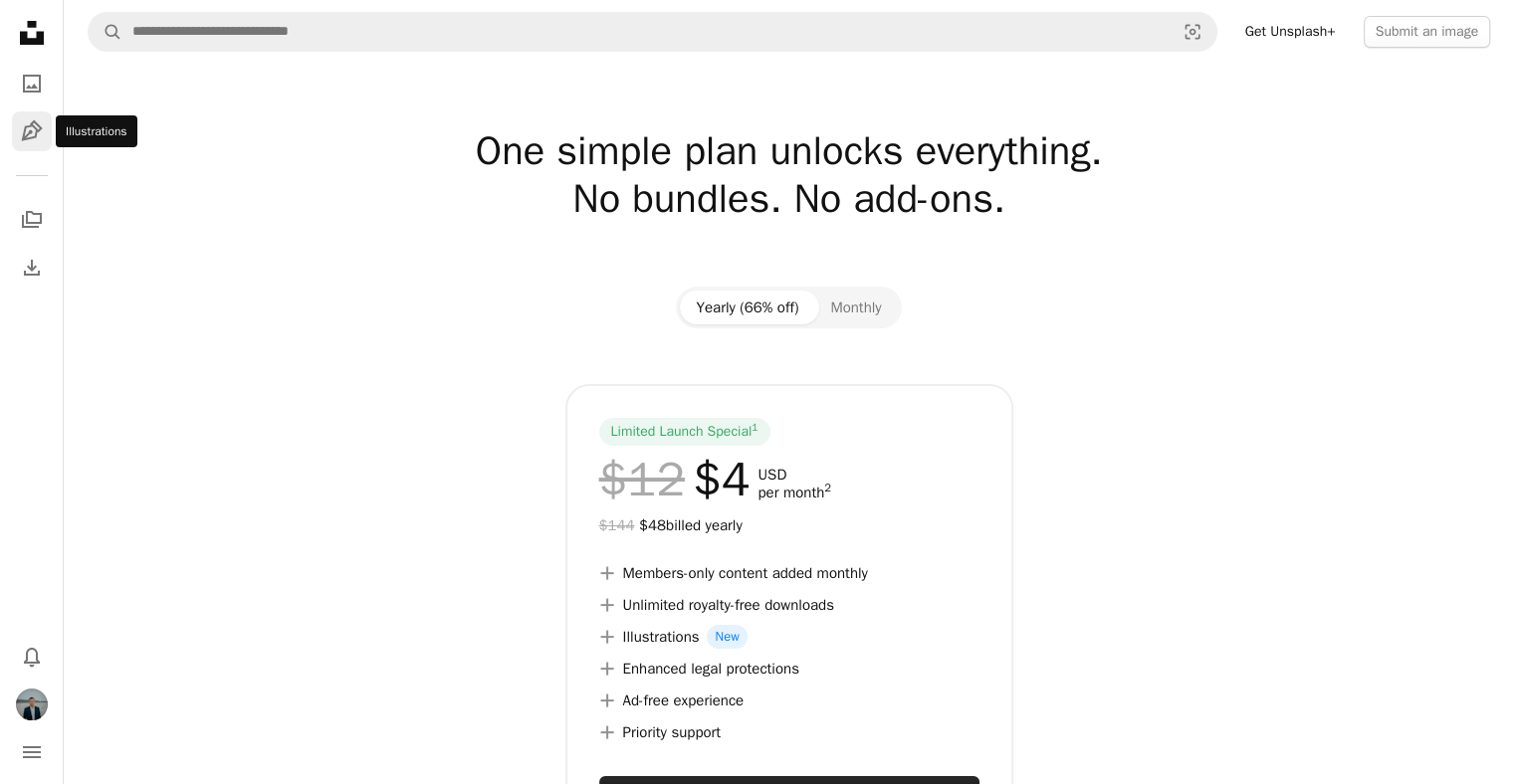 click on "Pen Tool" at bounding box center [32, 131] 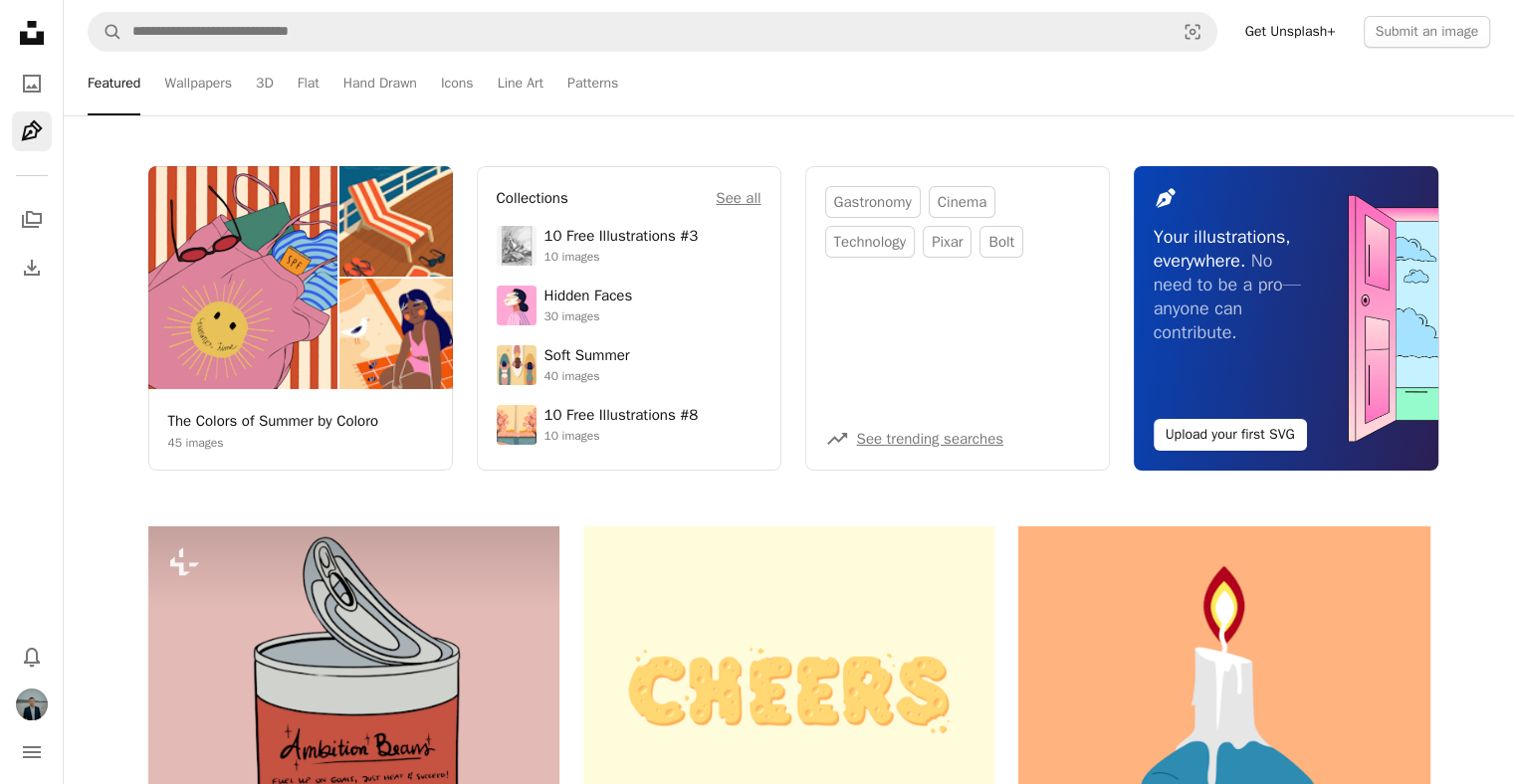 scroll, scrollTop: 0, scrollLeft: 0, axis: both 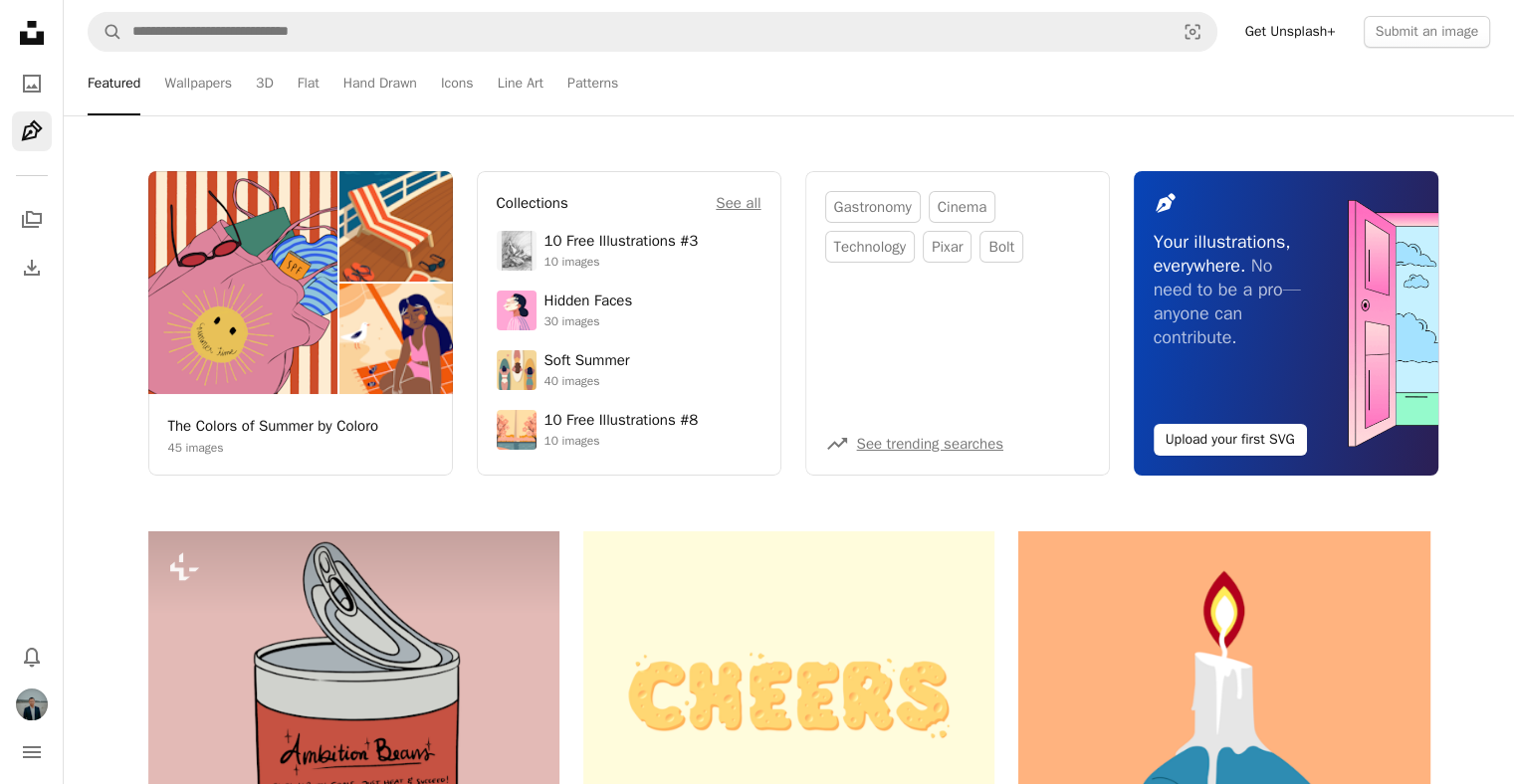 click on "Plus sign for Unsplash+ A heart A plus sign [NAME] [NAME] For  Unsplash+ A lock   Download A heart A plus sign [NAME] [NAME] Available for hire A checkmark inside of a circle Arrow pointing down A heart A plus sign [NAME] [NAME] Available for hire A checkmark inside of a circle Arrow pointing down A heart A plus sign [NAME] Arrow pointing down A heart A plus sign Public domain vectors Arrow pointing down A heart A plus sign [NAME] [NAME] Available for hire A checkmark inside of a circle Arrow pointing down A heart A plus sign [NAME] [NAME] Arrow pointing down A heart A plus sign [NAME] [NAME] Available for hire A checkmark inside of a circle Arrow pointing down A heart A plus sign [NAME] Arrow pointing down A heart A plus sign [NAME] [NAME] Available for hire A checkmark inside of a circle Arrow pointing down Plus sign for Unsplash+ A heart A plus sign [NAME] [NAME] For  Unsplash+ A lock   Download A heart" at bounding box center [788, 2912] 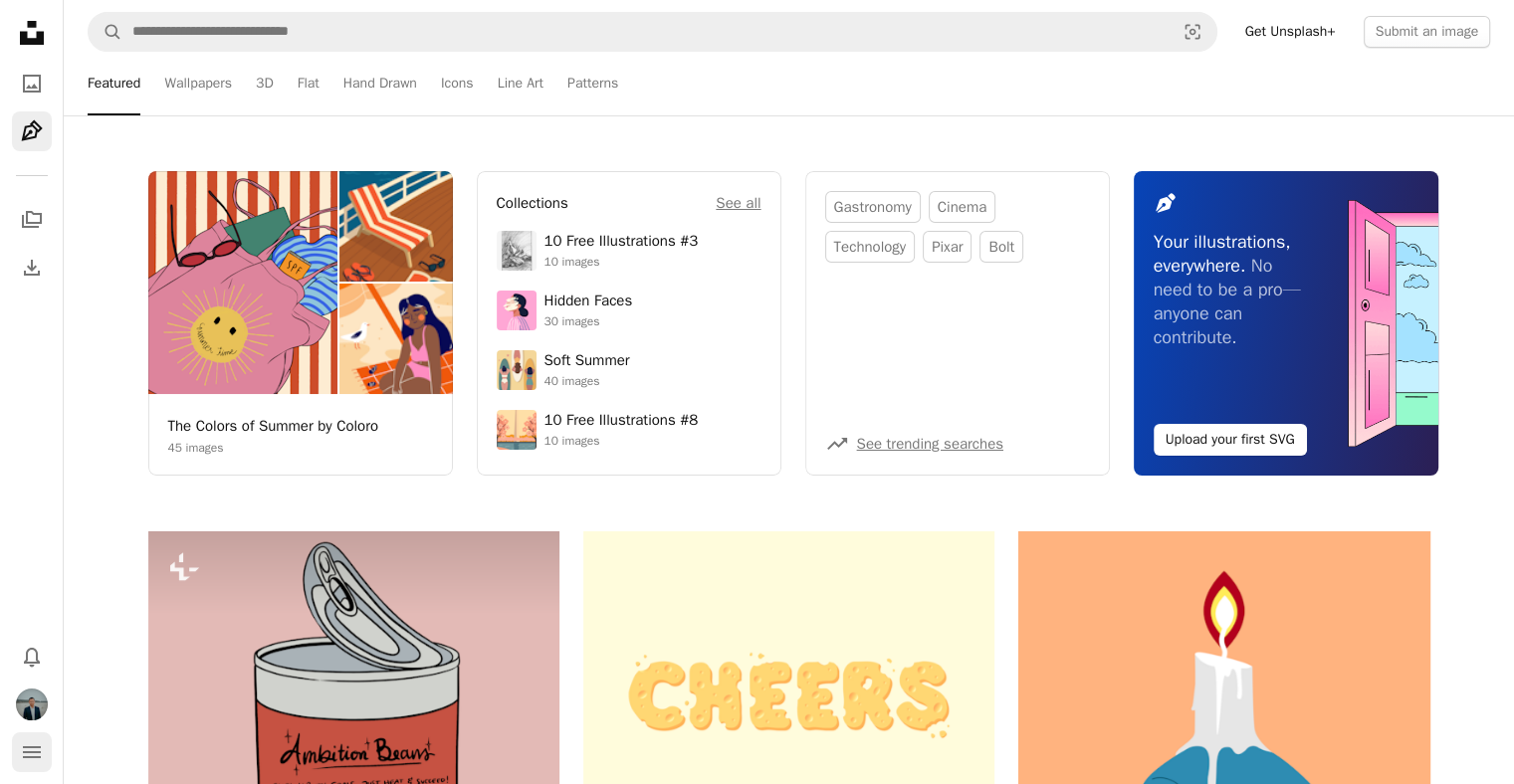 click 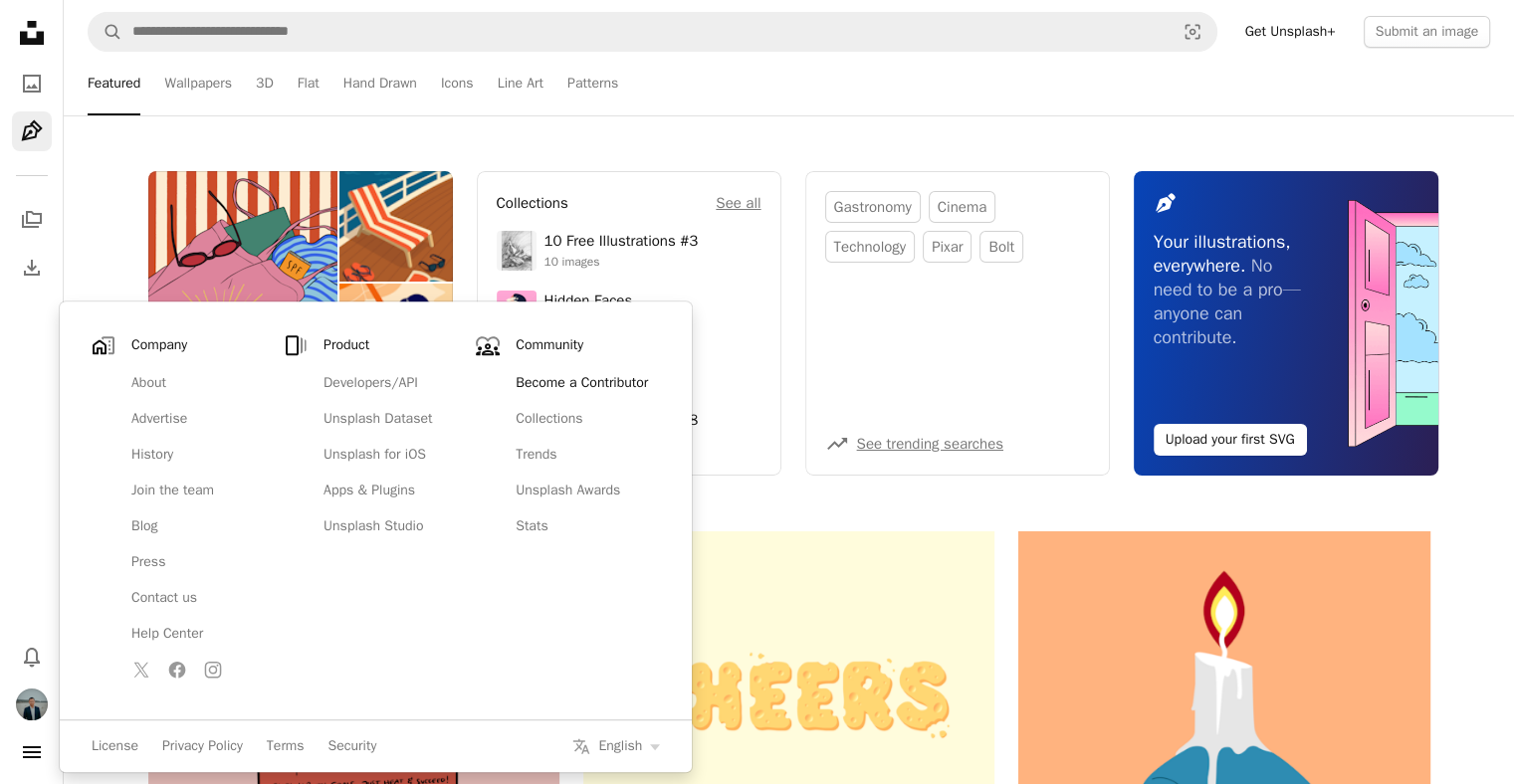 click on "Become a Contributor" at bounding box center [581, 383] 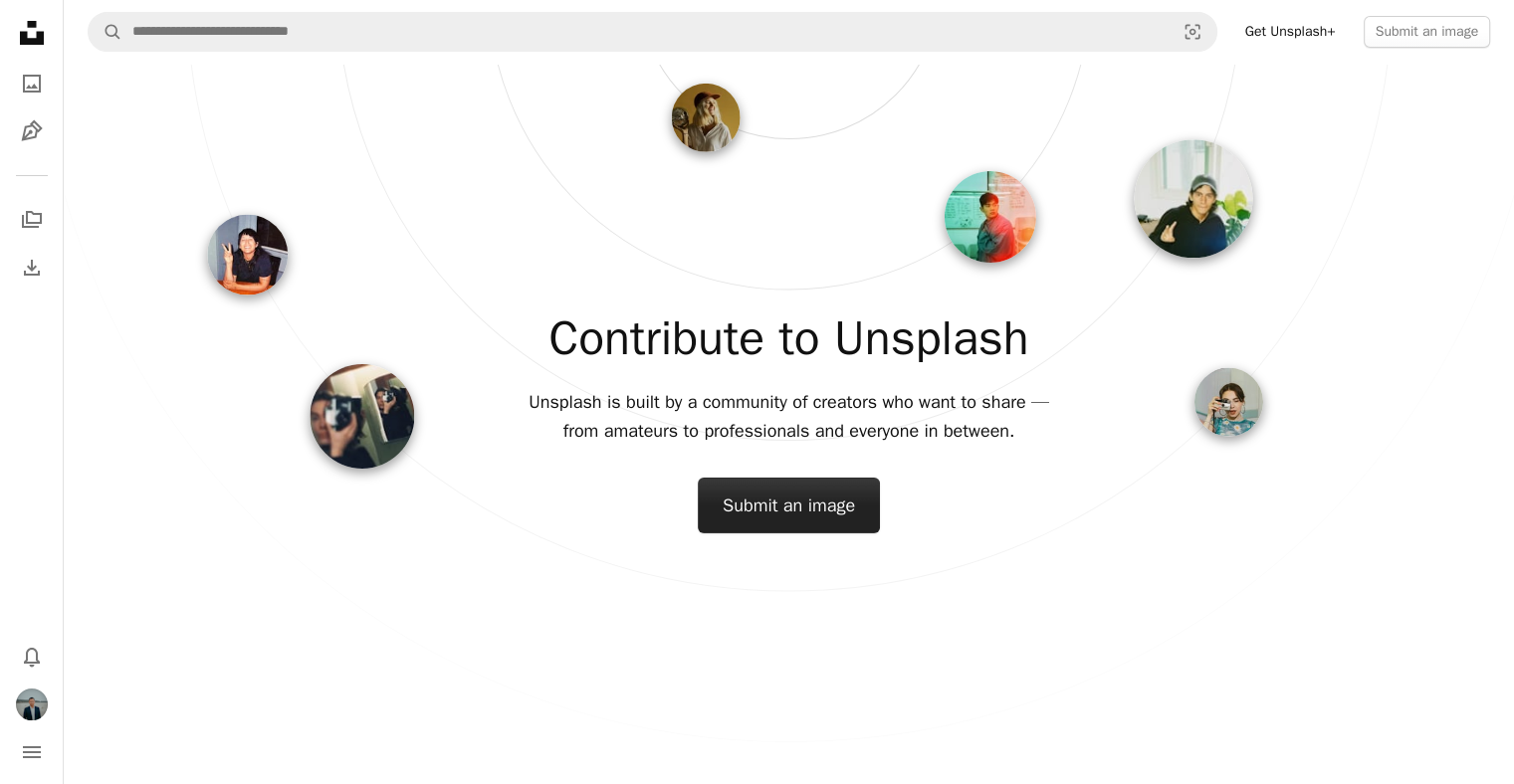 click on "Submit an image" at bounding box center [788, 505] 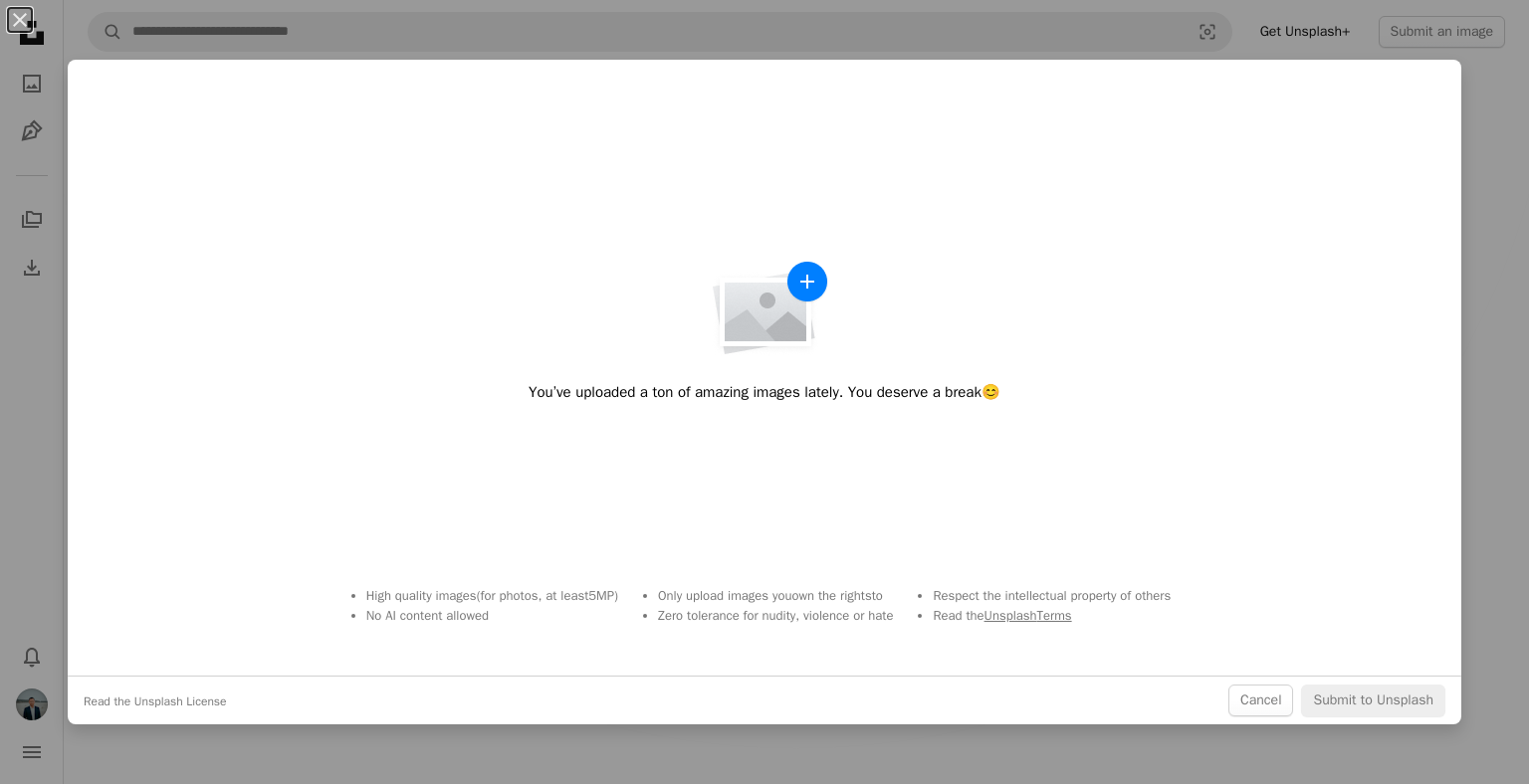 click on "An X shape You’ve uploaded a ton of amazing images lately. You deserve a break  😊 High quality images  (for photos, at least  5 MP ) No AI content allowed Only upload images you  own the rights  to Zero tolerance for nudity, violence or hate Respect the intellectual property of others Read the  Unsplash  Terms Read the Unsplash License Cancel Submit to Unsplash" at bounding box center (764, 392) 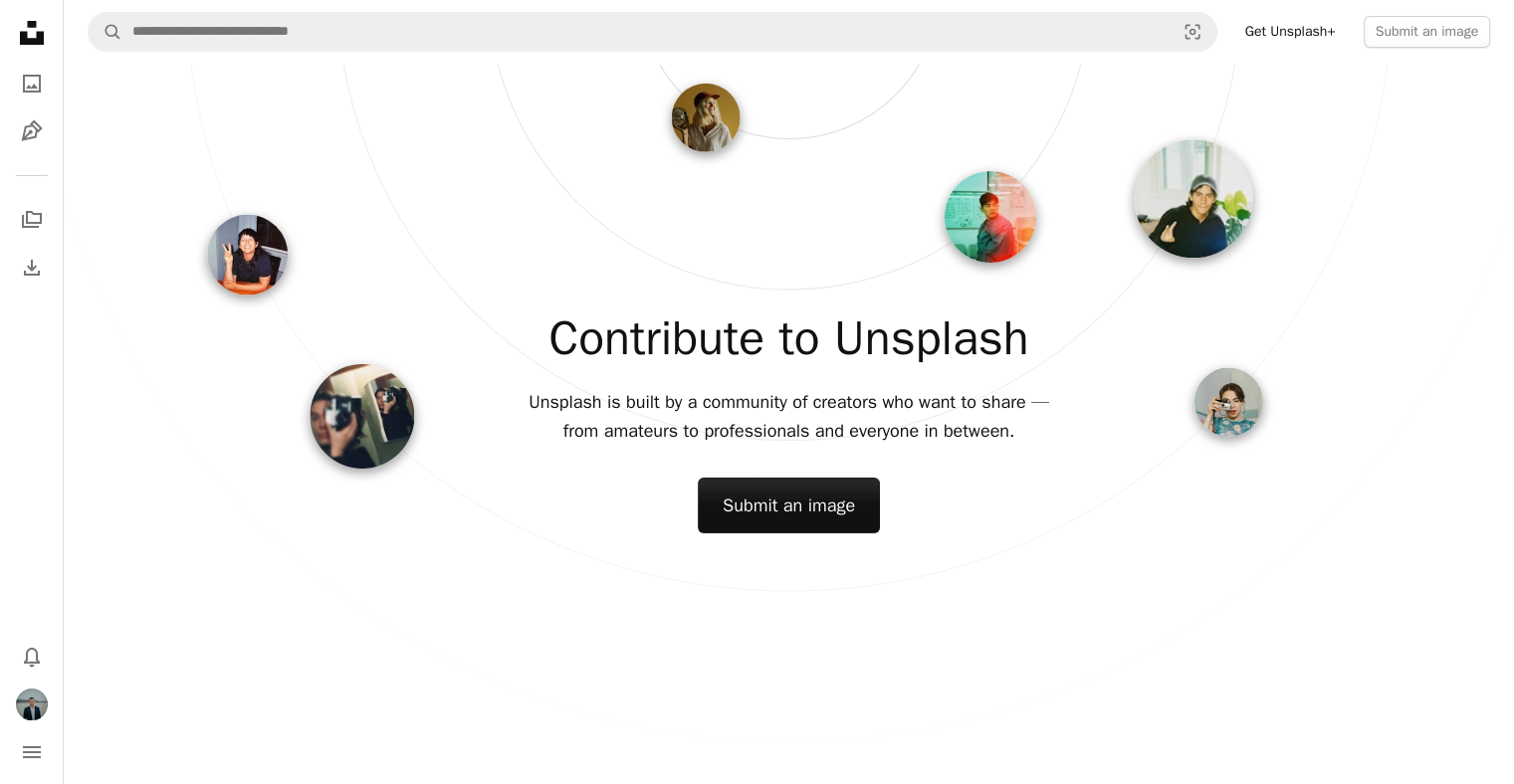 click on "Unsplash logo Unsplash Home" 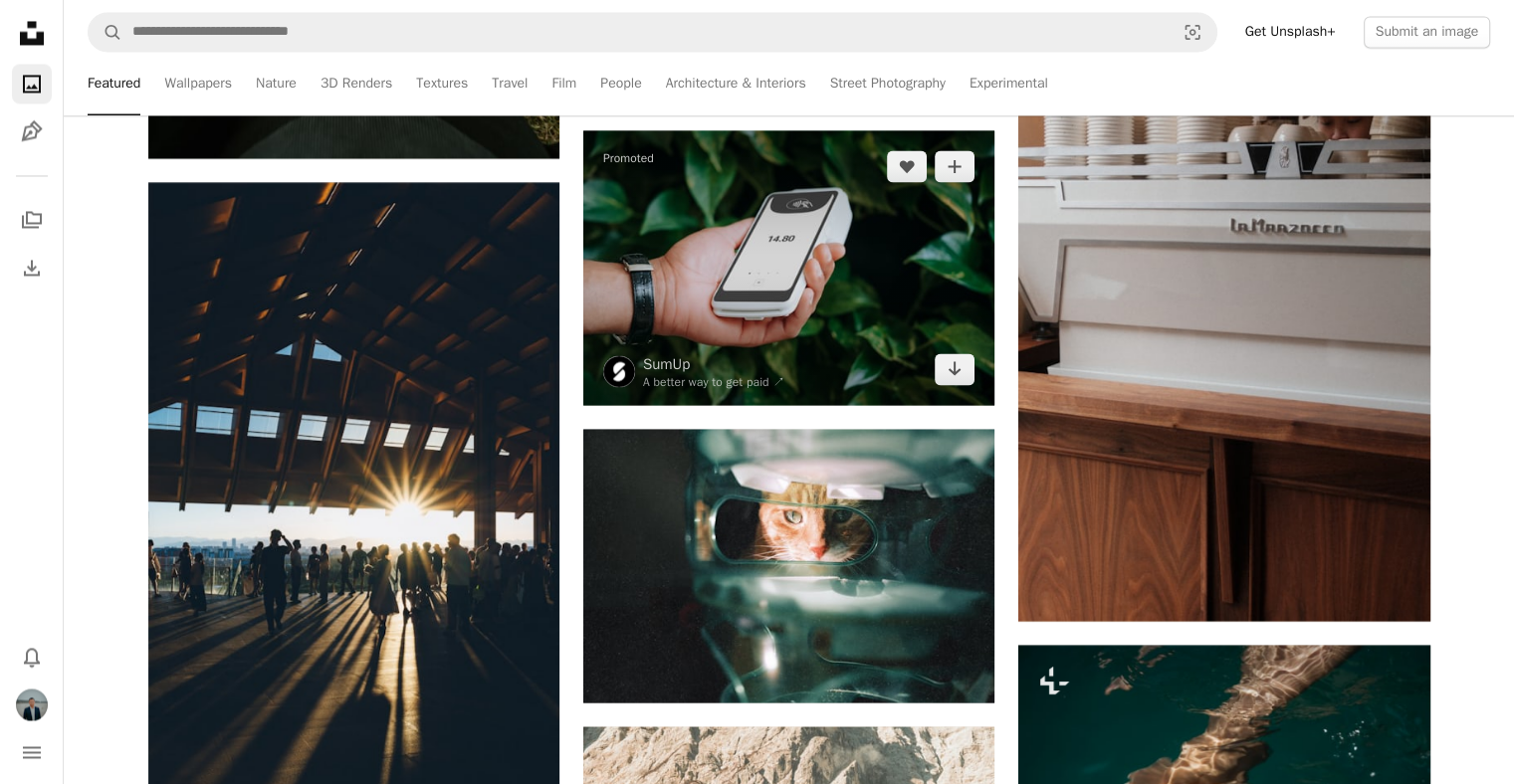 scroll, scrollTop: 3383, scrollLeft: 0, axis: vertical 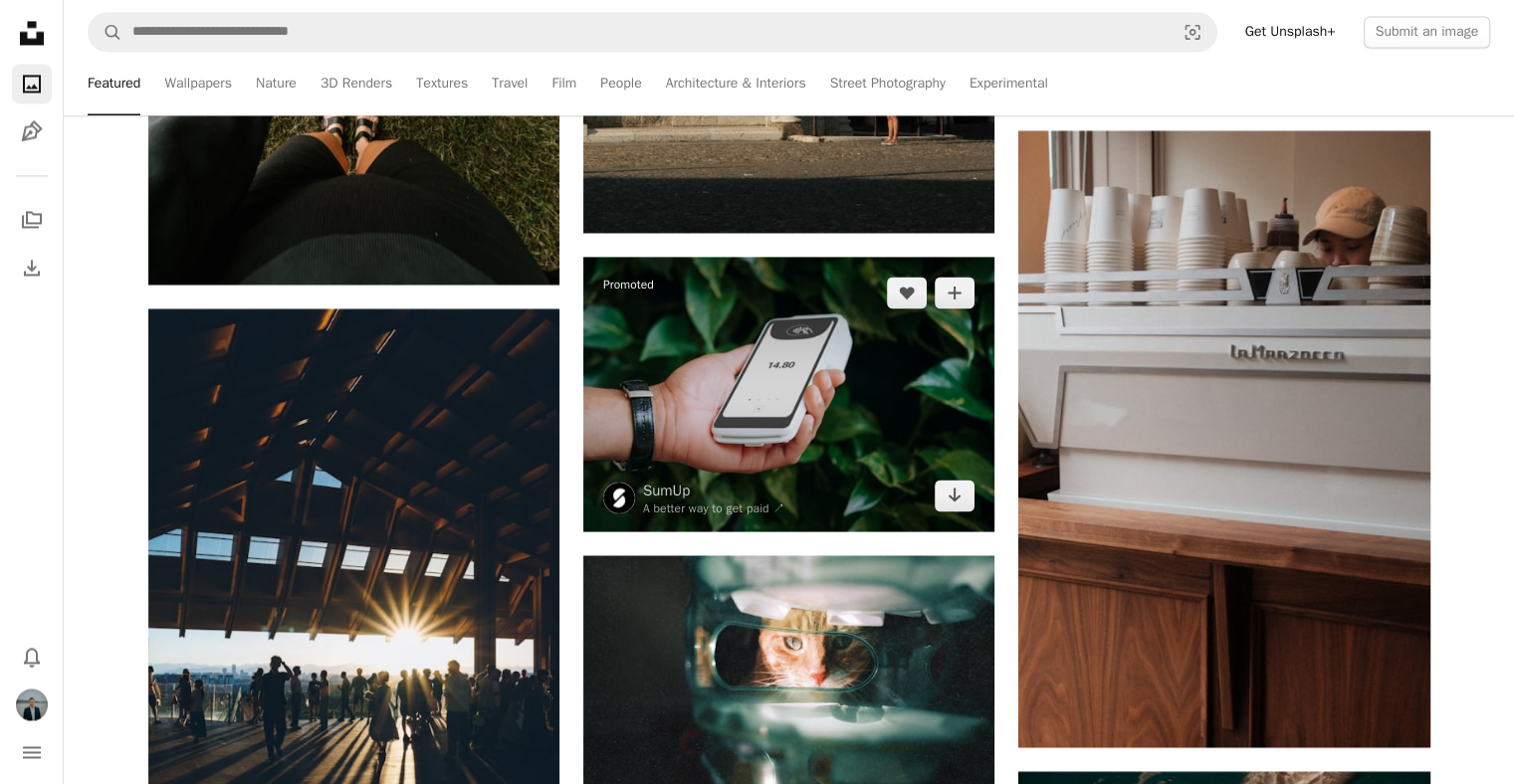 click on "Promoted" at bounding box center [628, 285] 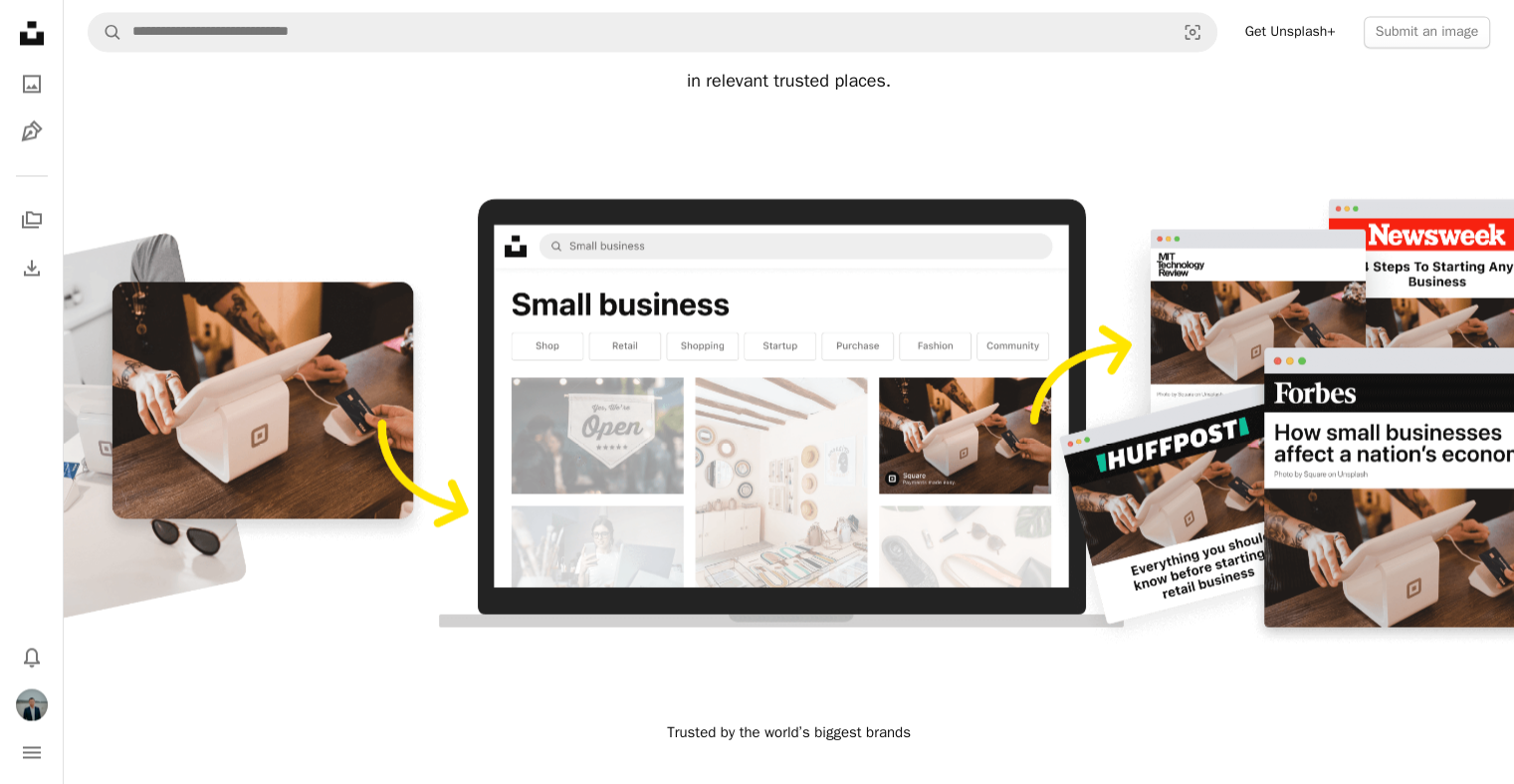 scroll, scrollTop: 0, scrollLeft: 0, axis: both 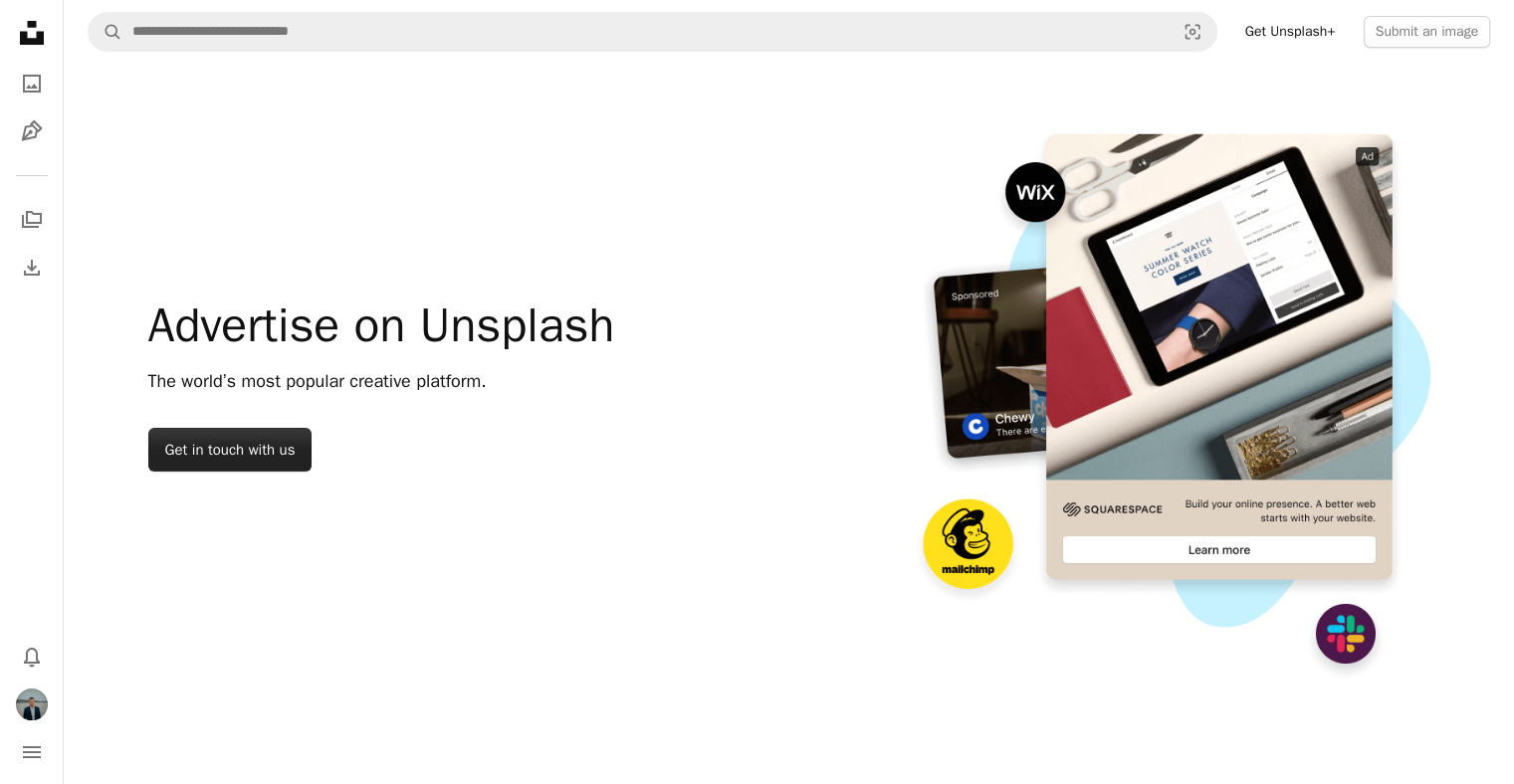 click on "Get in touch with us" at bounding box center [230, 450] 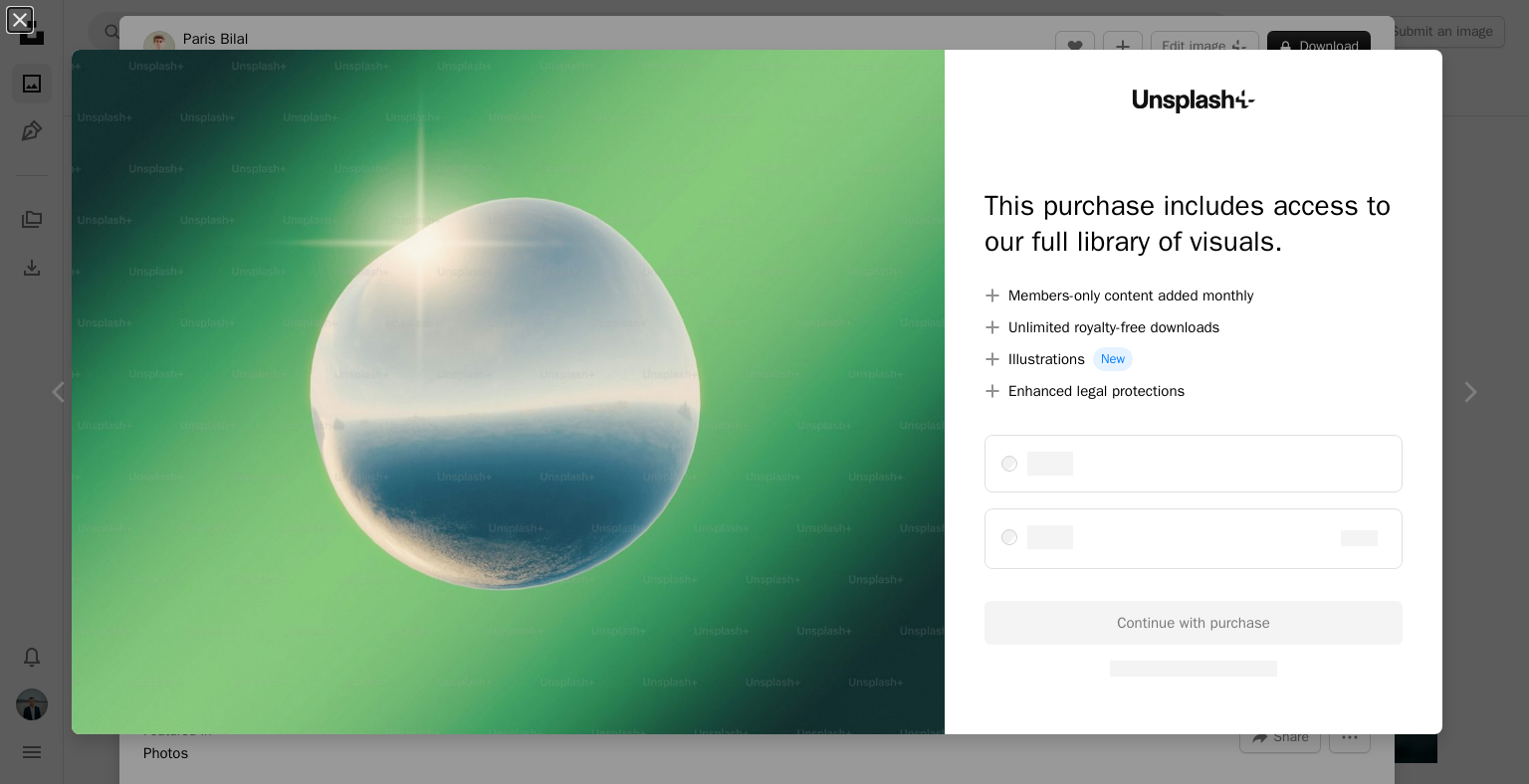 scroll, scrollTop: 11044, scrollLeft: 0, axis: vertical 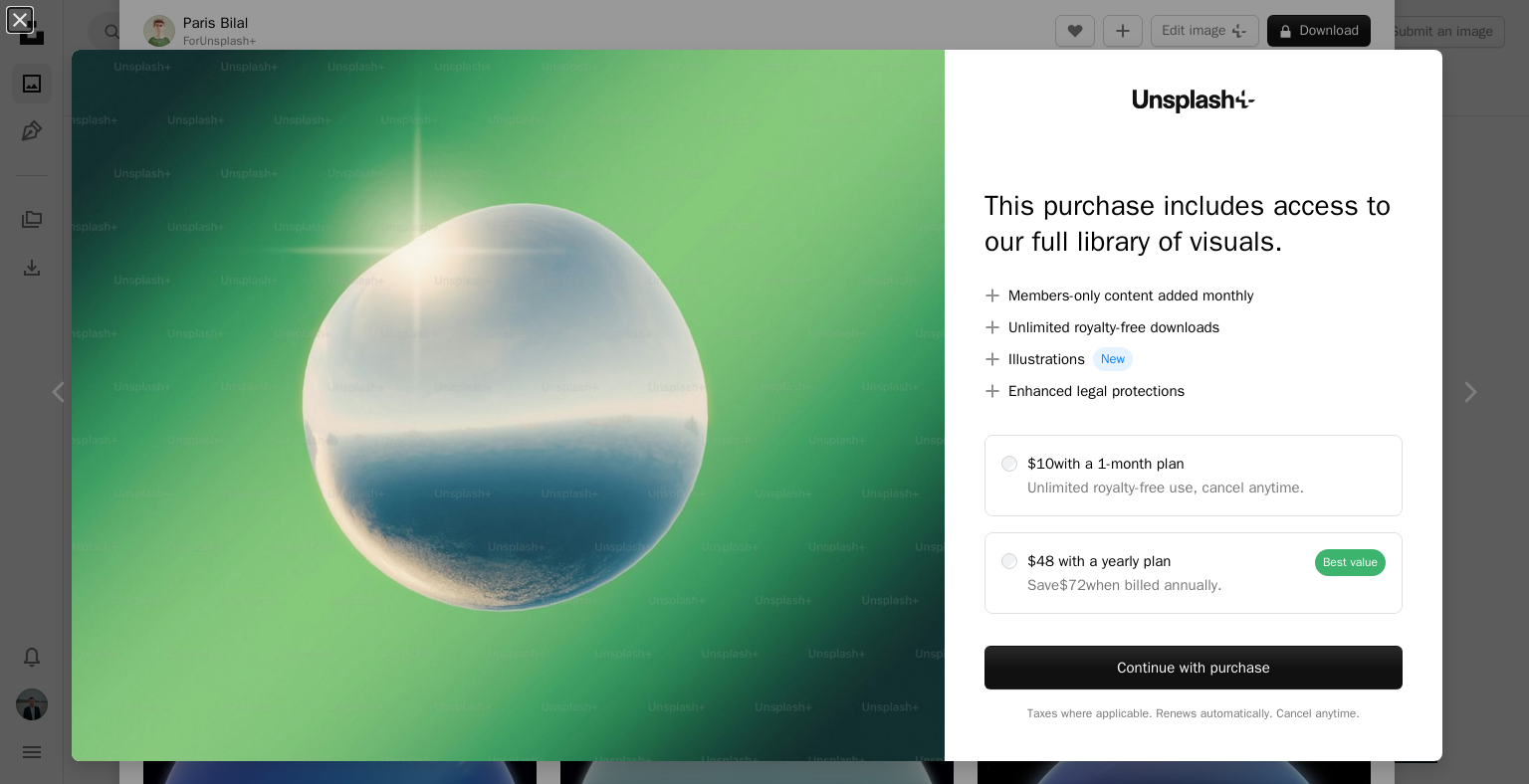click on "An X shape Unsplash+ This purchase includes access to our full library of visuals. A plus sign Members-only content added monthly A plus sign Unlimited royalty-free downloads A plus sign Illustrations  New A plus sign Enhanced legal protections $10  with a 1-month plan Unlimited royalty-free use, cancel anytime. $48   with a yearly plan Save  $72  when billed annually. Best value Continue with purchase Taxes where applicable. Renews automatically. Cancel anytime." at bounding box center [764, 392] 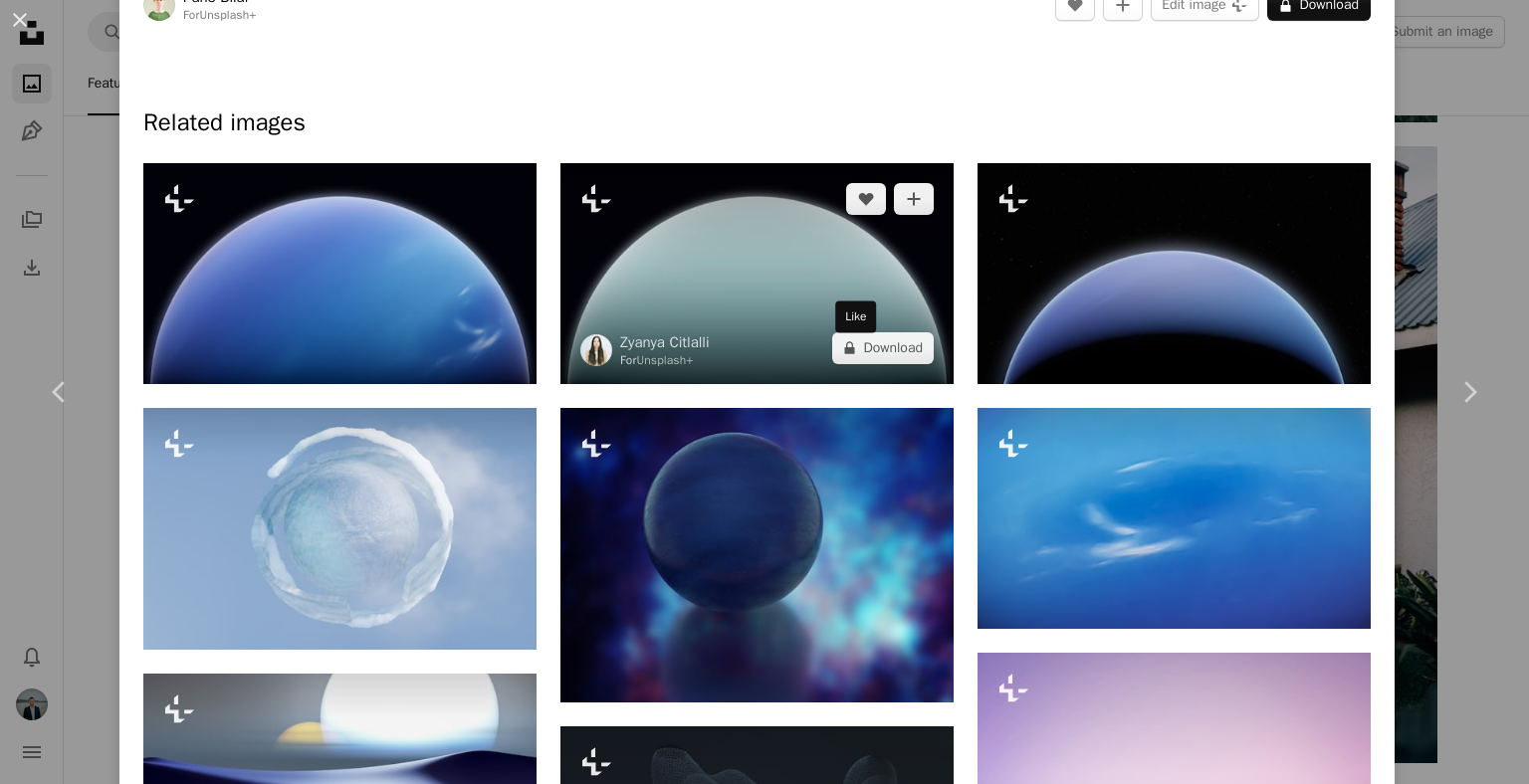 scroll, scrollTop: 895, scrollLeft: 0, axis: vertical 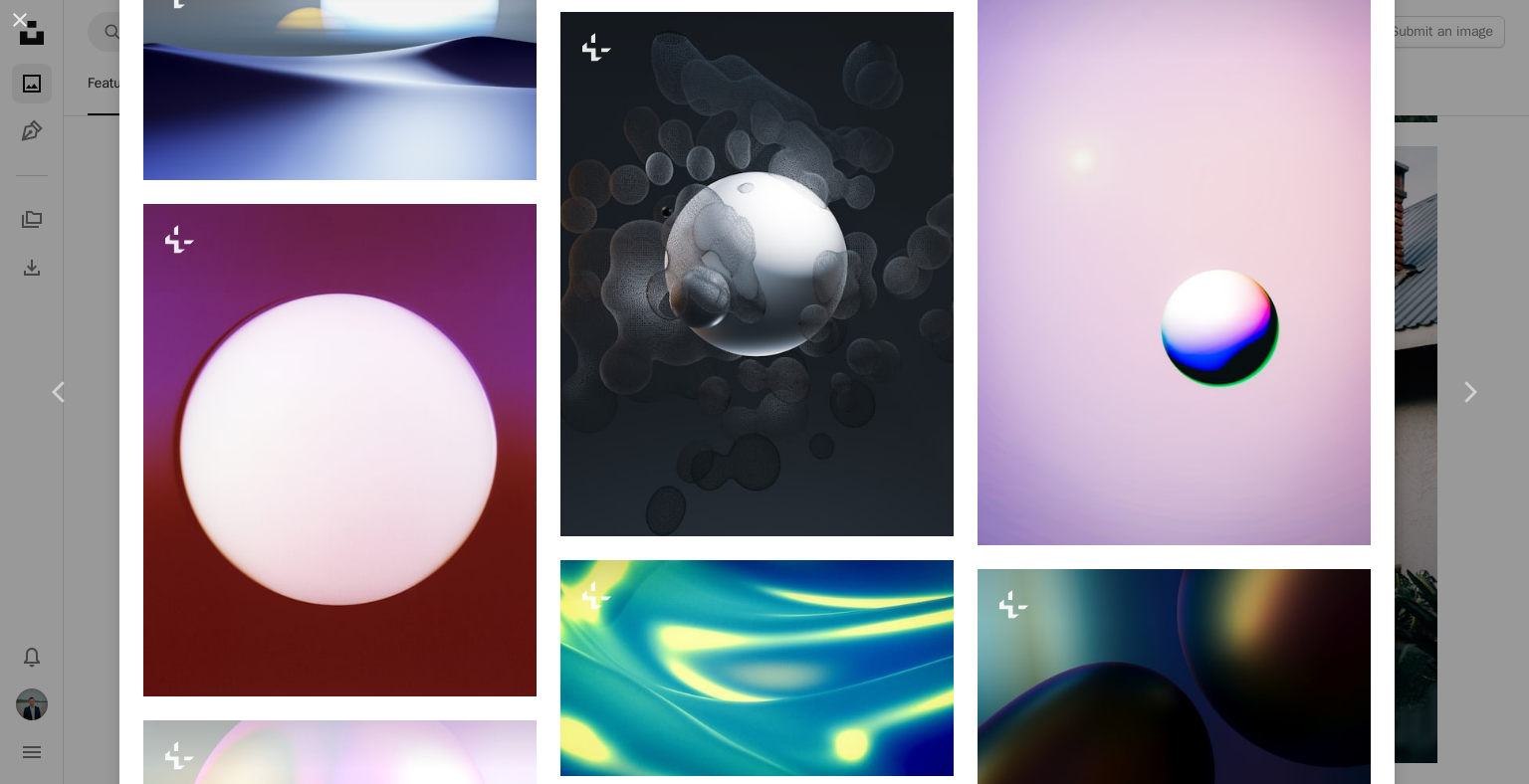 click on "An X shape Chevron left Chevron right Paris Bilal For  Unsplash+ A heart A plus sign Edit image   Plus sign for Unsplash+ A lock   Download Zoom in Featured in Photos A forward-right arrow Share More Actions Calendar outlined Published  4 weeks ago Safety Licensed under the  Unsplash+ License wallpaper background abstract aesthetic backdrop 3d render retro render retro wallpaper nostalgia renders retro wallpapers Related images Plus sign for Unsplash+ A heart A plus sign Zyanya Citlalli For  Unsplash+ A lock   Download Plus sign for Unsplash+ A heart A plus sign Galina Nelyubova For  Unsplash+ A lock   Download Plus sign for Unsplash+ A heart A plus sign Steve Johnson For  Unsplash+ A lock   Download Plus sign for Unsplash+ A heart A plus sign Simran Dhanu For  Unsplash+ A lock   Download Plus sign for Unsplash+ A heart A plus sign Yianni Mathioudakis For  Unsplash+ A lock   Download Plus sign for Unsplash+ A heart A plus sign Aakash Dhage For  Unsplash+ A lock   Download Plus sign for Unsplash+ A heart For" at bounding box center (764, 392) 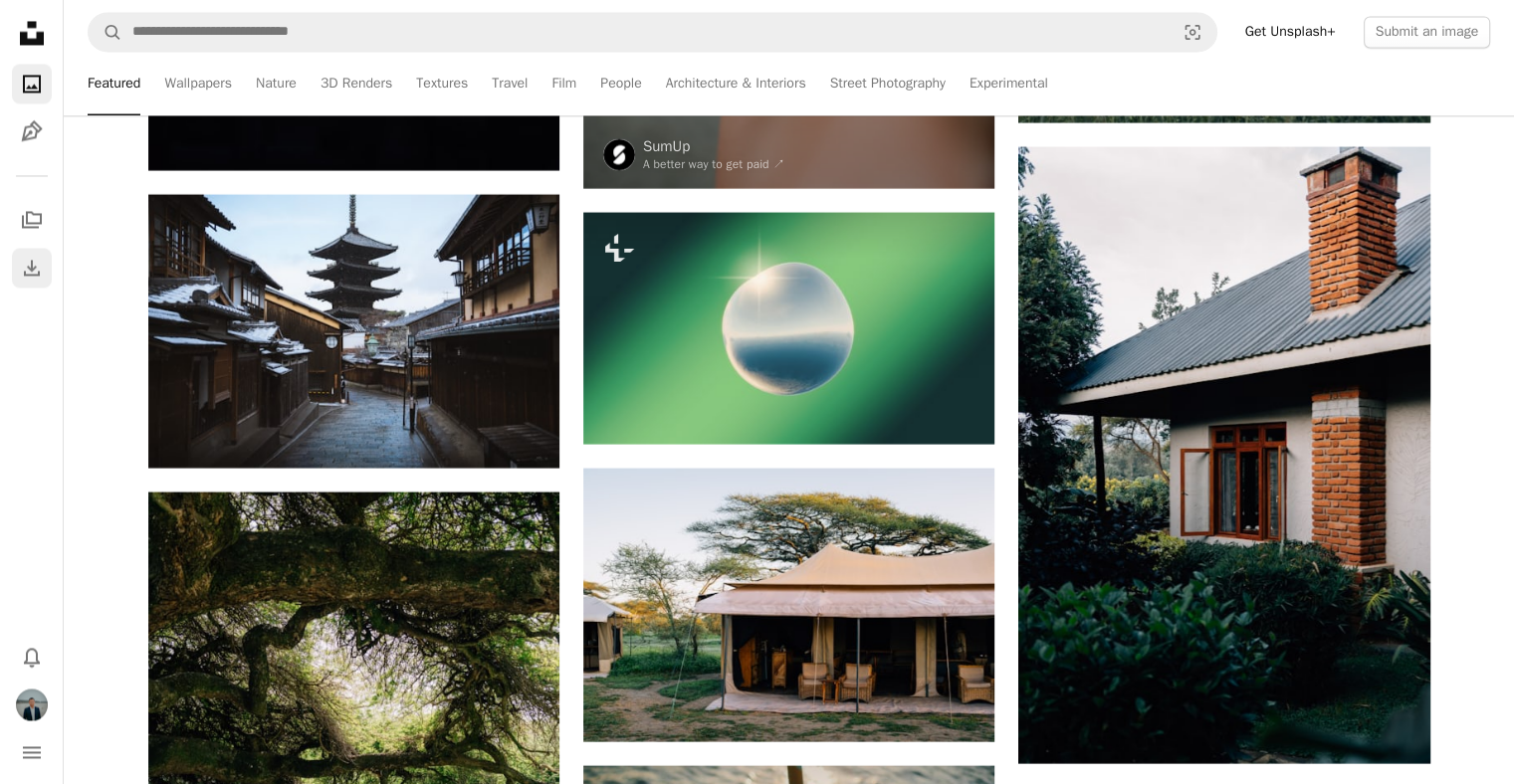 click on "Download" 